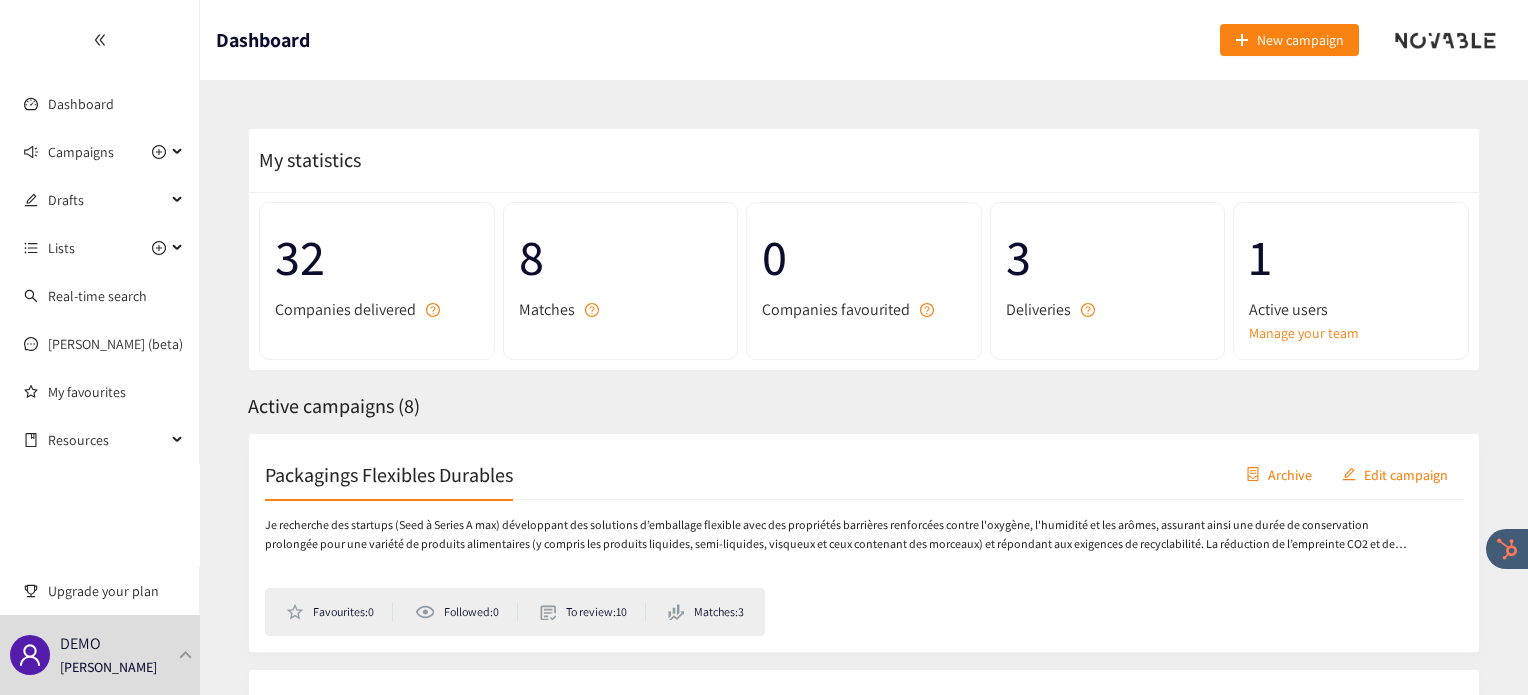 scroll, scrollTop: 0, scrollLeft: 0, axis: both 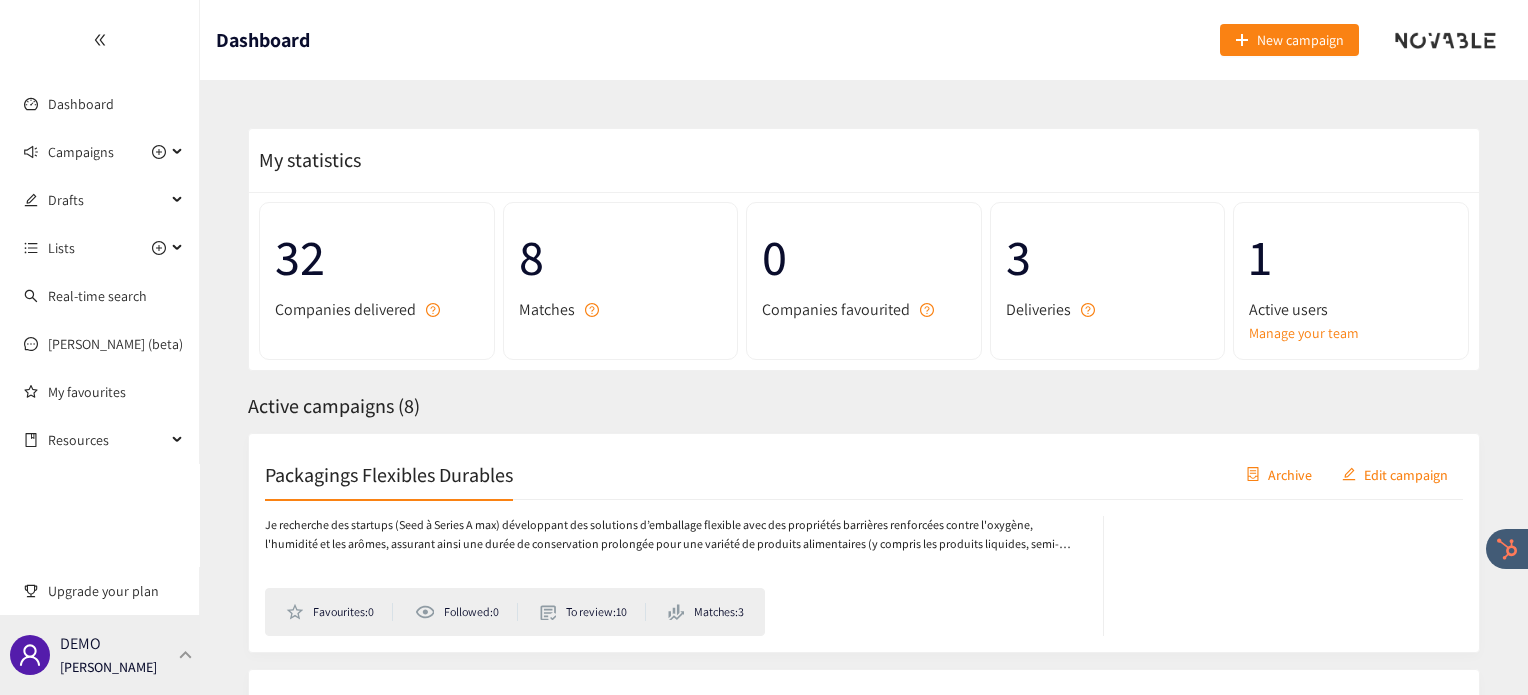 click on "DEMO Irene Violetta" at bounding box center (100, 655) 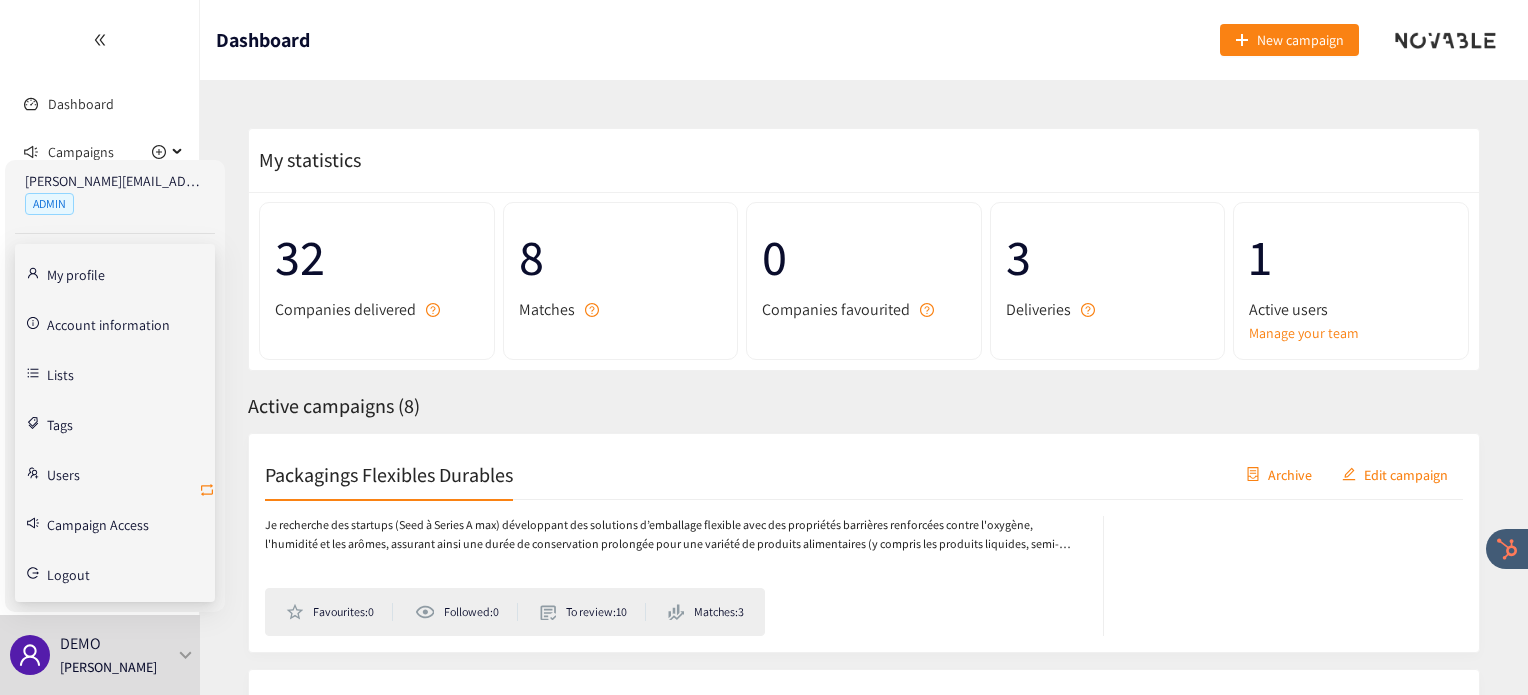 click 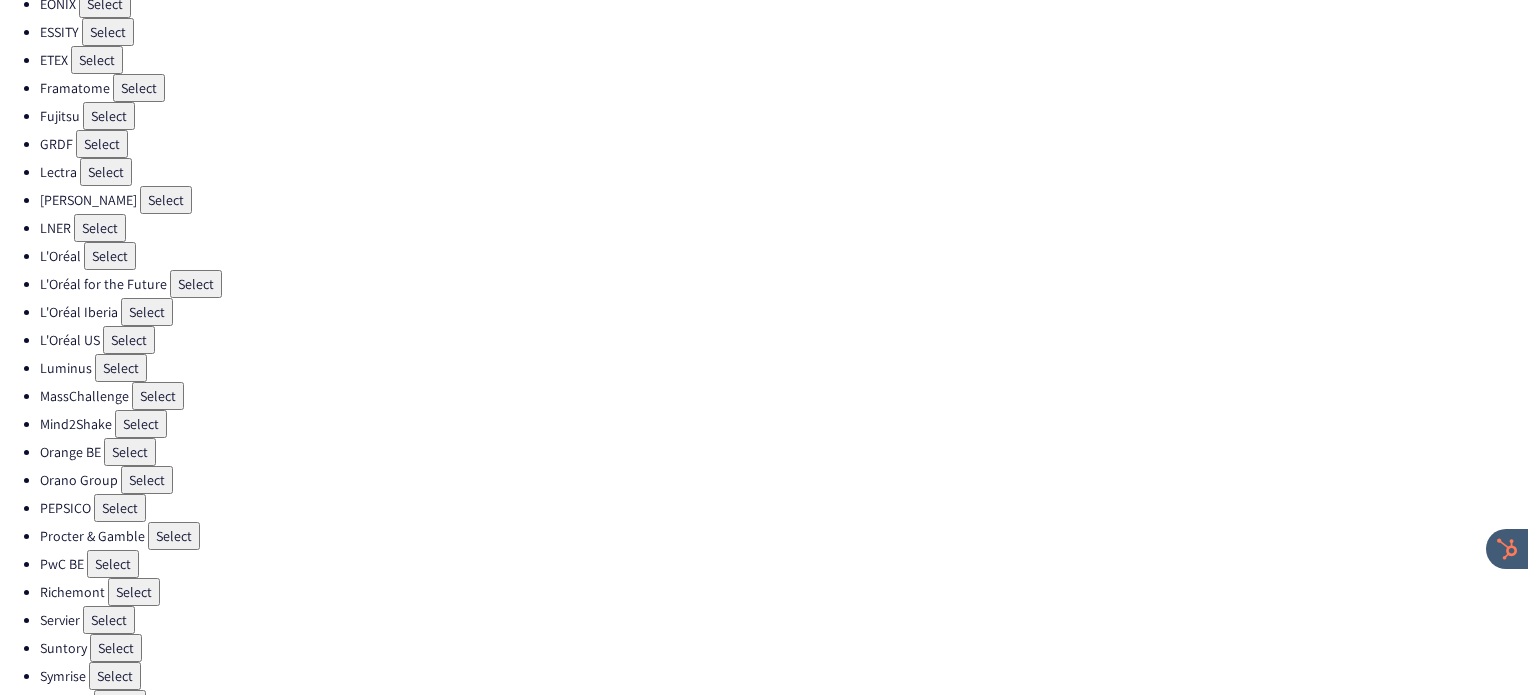 scroll, scrollTop: 538, scrollLeft: 0, axis: vertical 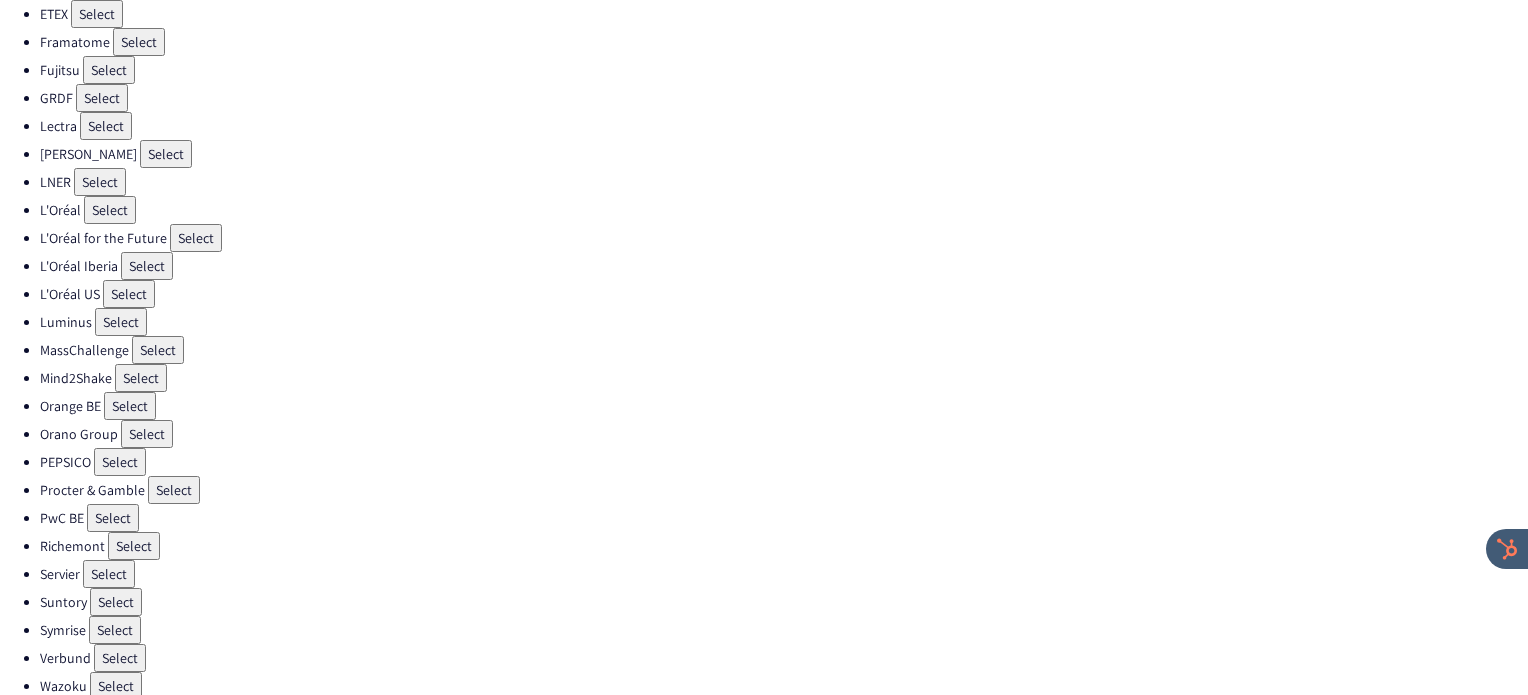 click on "Select" at bounding box center [120, 462] 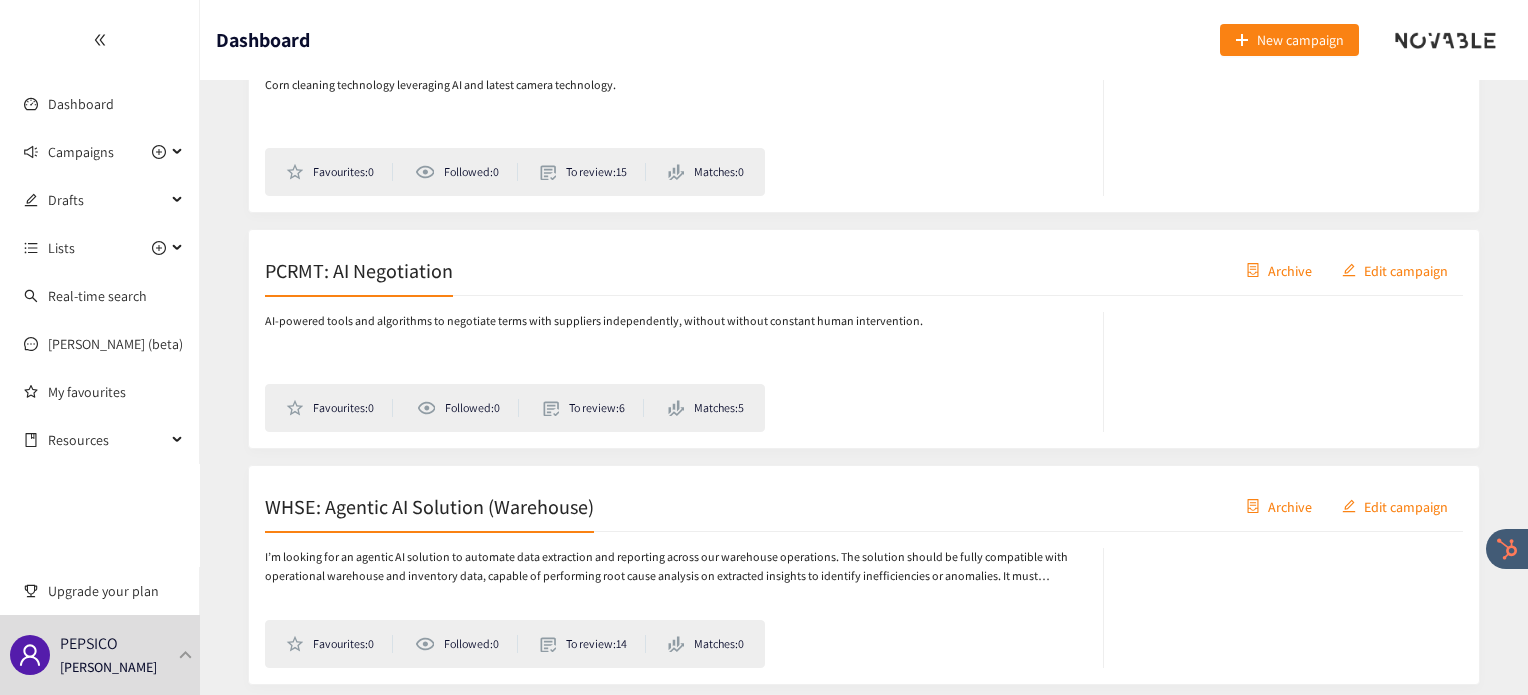 scroll, scrollTop: 1384, scrollLeft: 0, axis: vertical 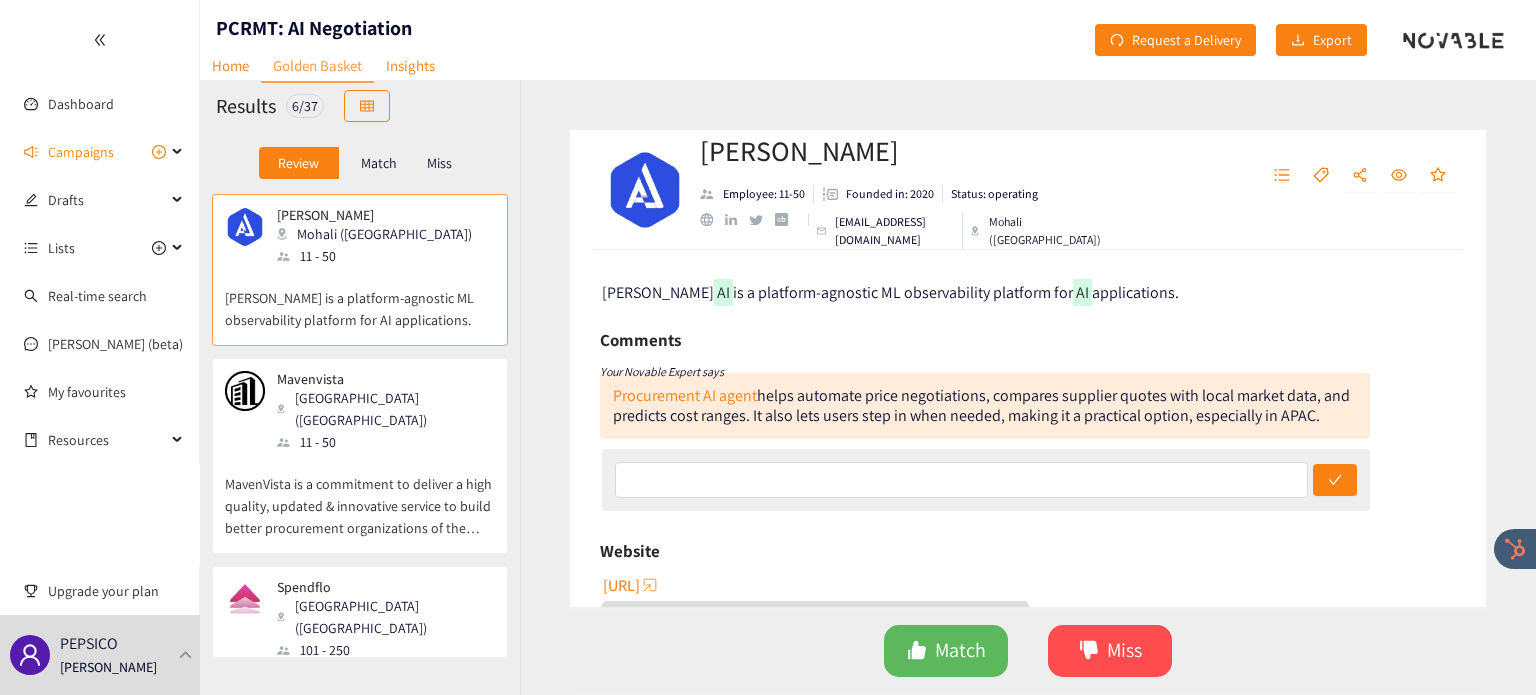 click on "Ahmedabad (IND)" at bounding box center (385, 409) 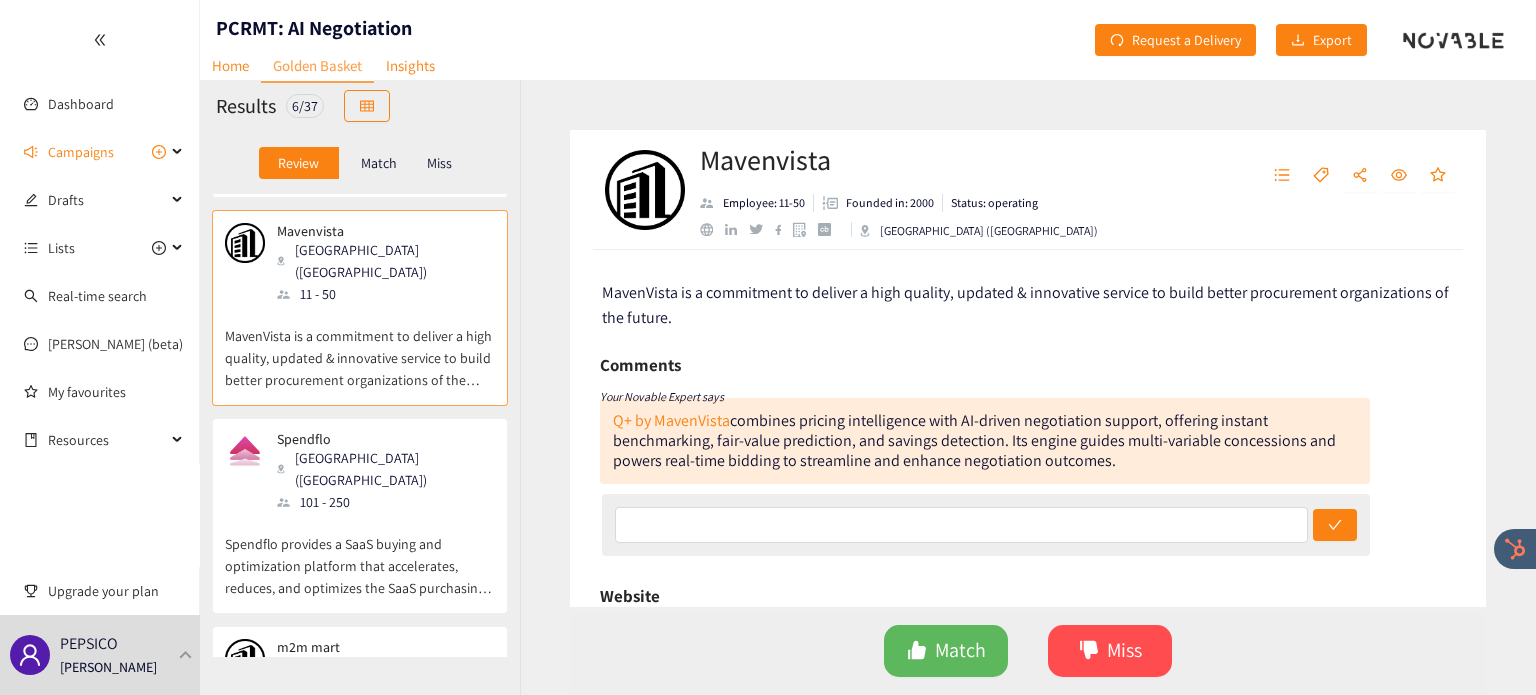 click on "Spendflo   San Francisco (USA)     101 - 250 Spendflo provides a SaaS buying and optimization platform that accelerates, reduces, and optimizes the SaaS purchasing cycle." at bounding box center (360, 516) 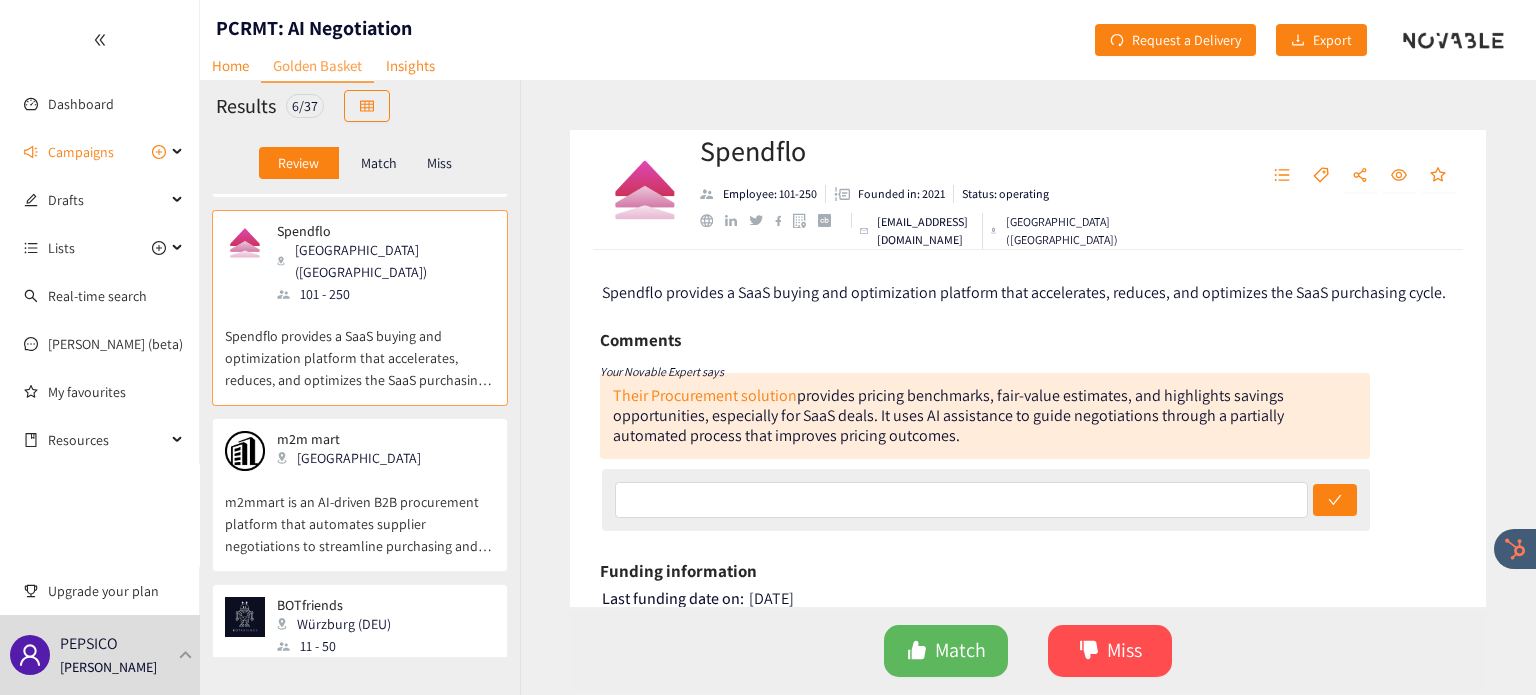scroll, scrollTop: 379, scrollLeft: 0, axis: vertical 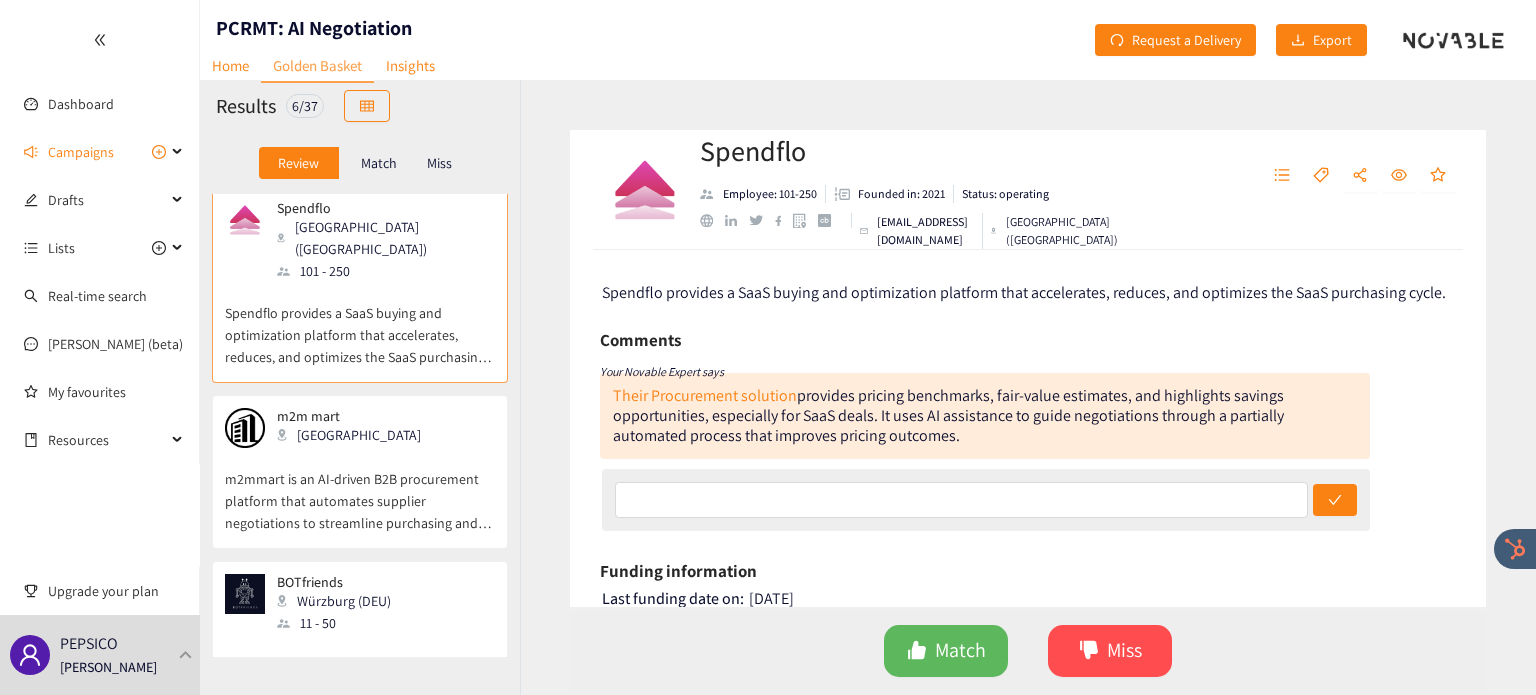 click on "m2mmart is an AI-driven B2B procurement platform that automates supplier negotiations to streamline purchasing and identify the best deals." at bounding box center (360, 491) 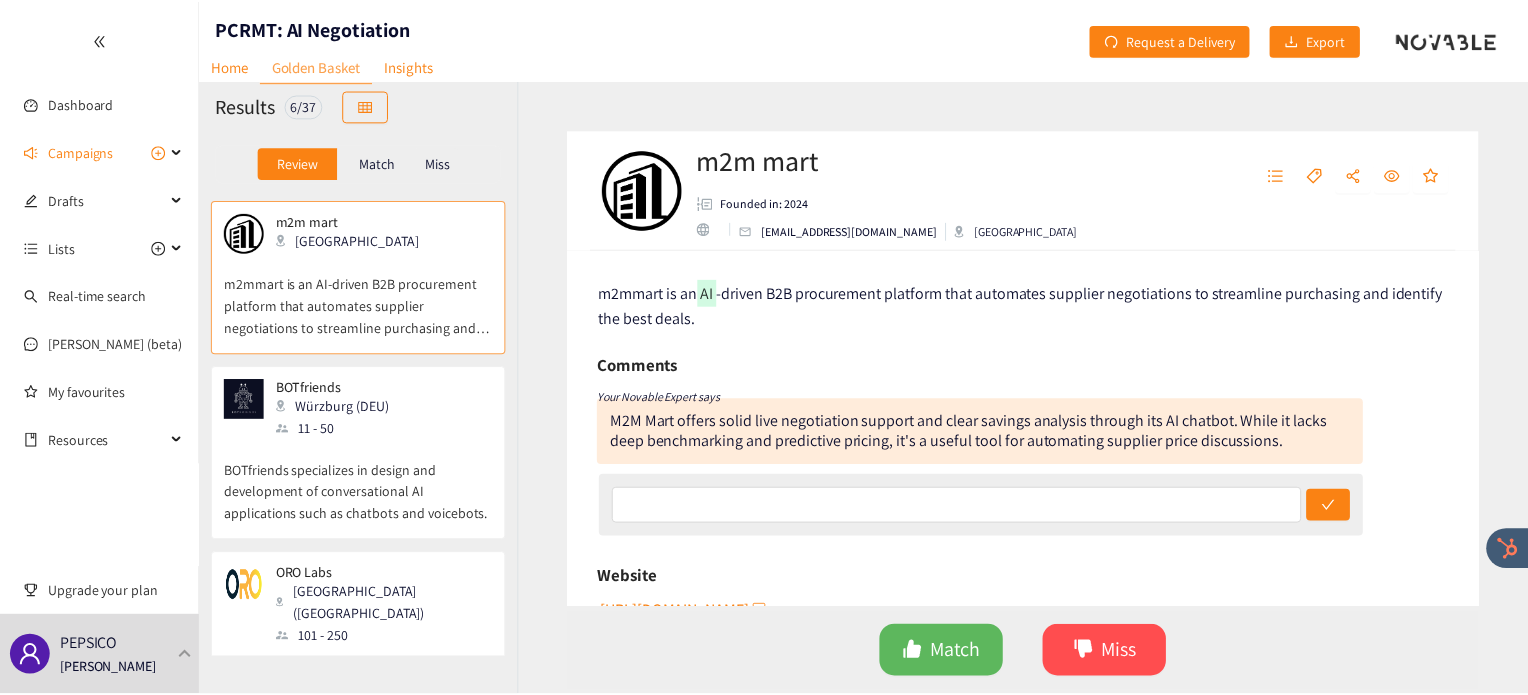scroll, scrollTop: 608, scrollLeft: 0, axis: vertical 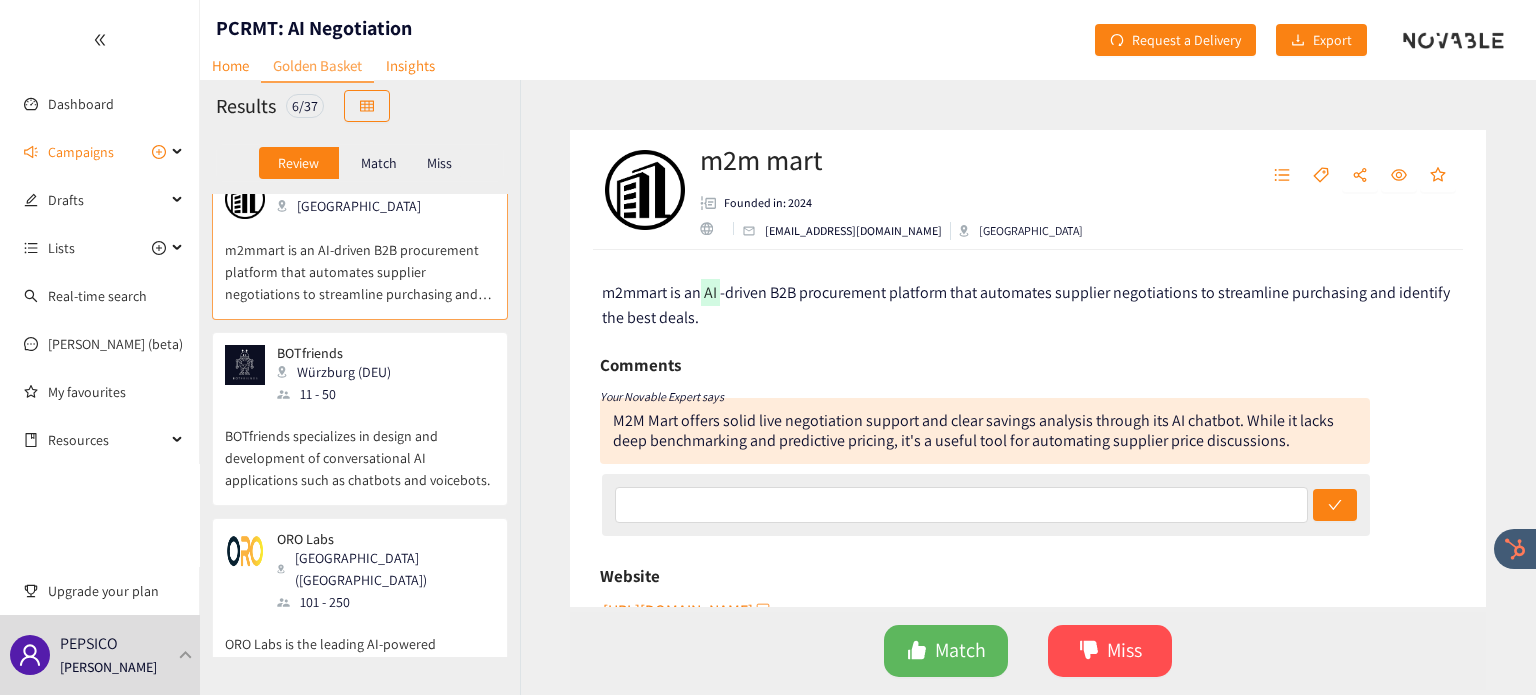 click on "BOTfriends specializes in design and development of conversational AI applications such as chatbots and voicebots." at bounding box center [360, 448] 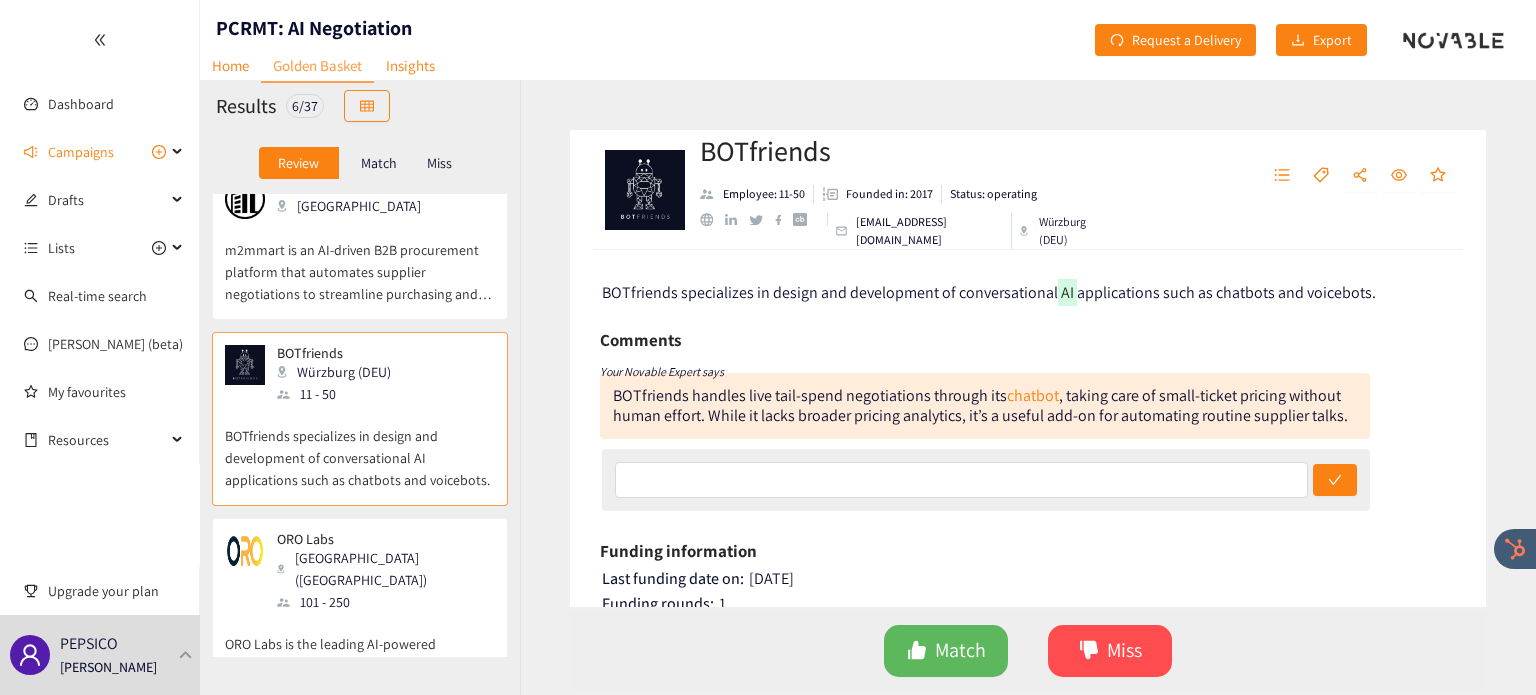 click on "ORO Labs is the leading AI-powered procurement orchestration platform for large enterprises." at bounding box center [360, 656] 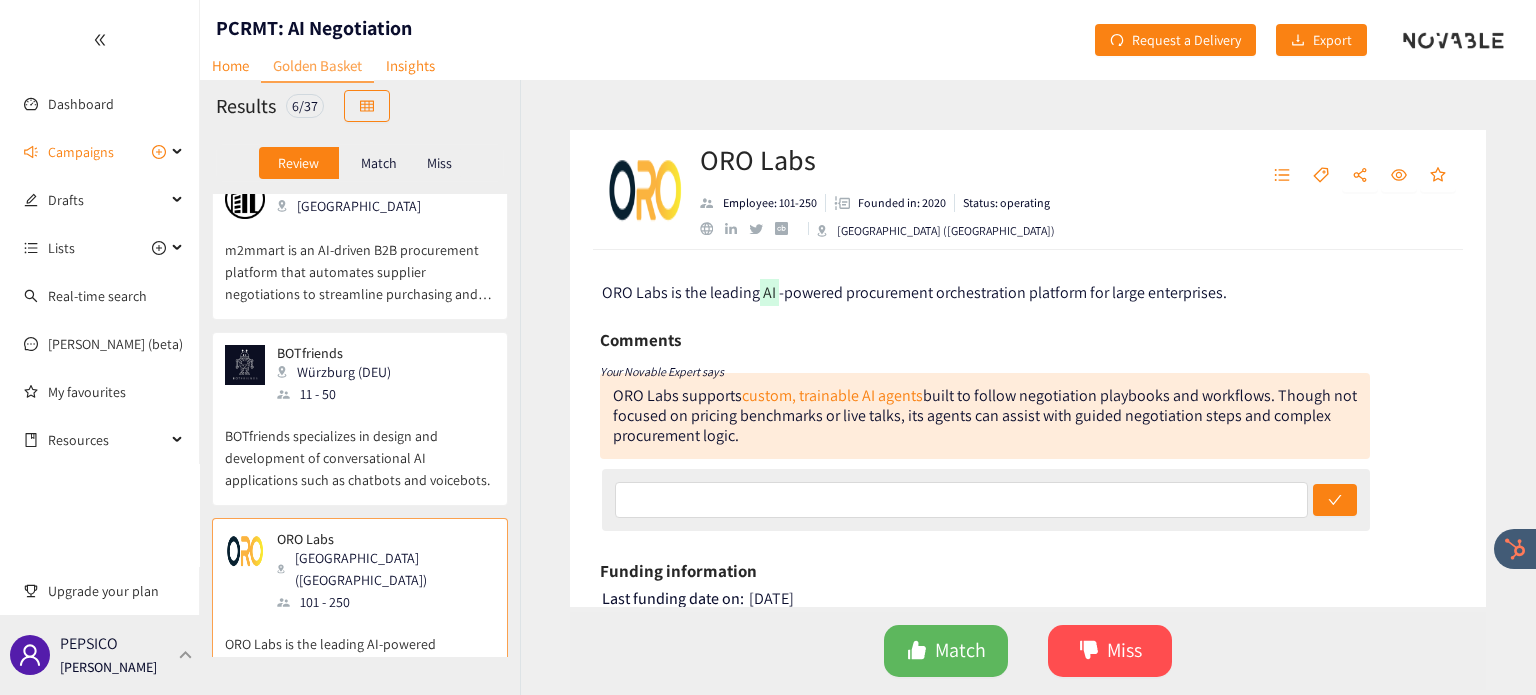 click at bounding box center [186, 654] 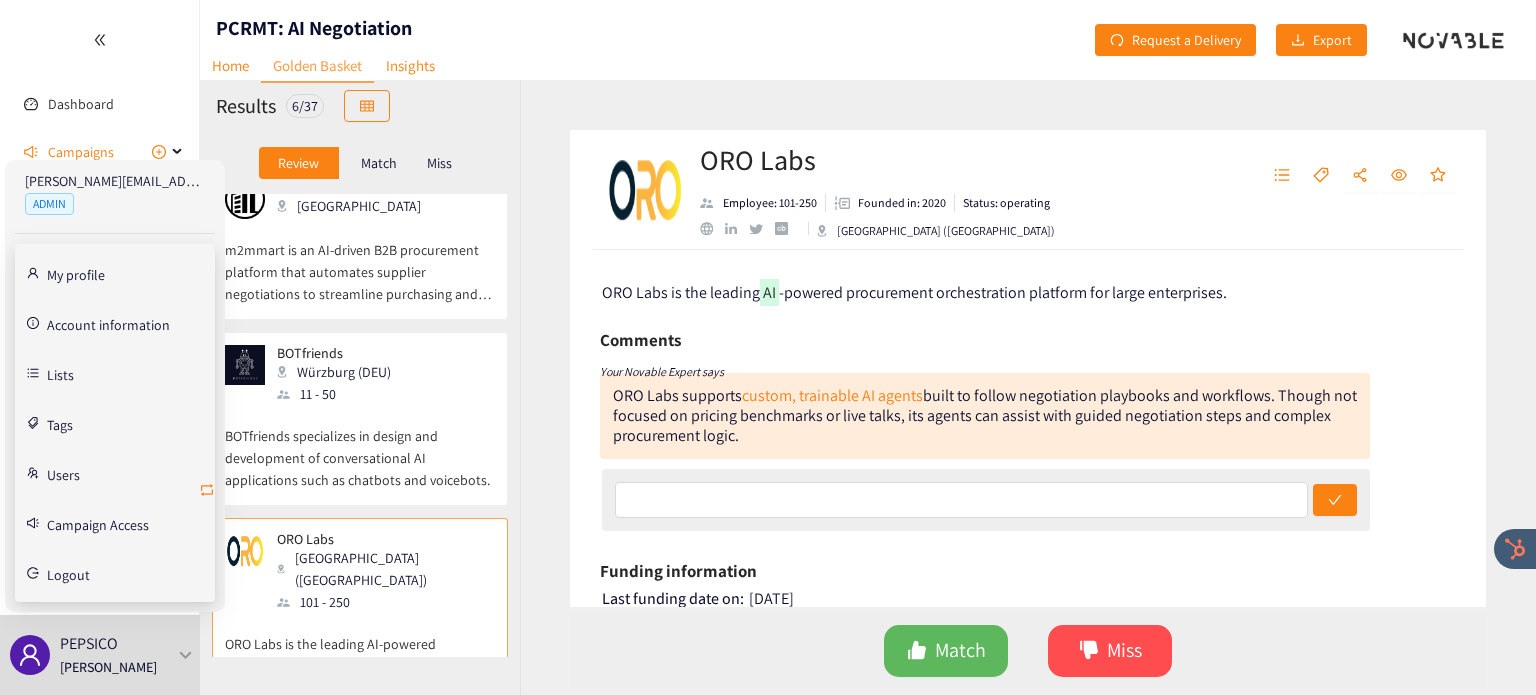 click 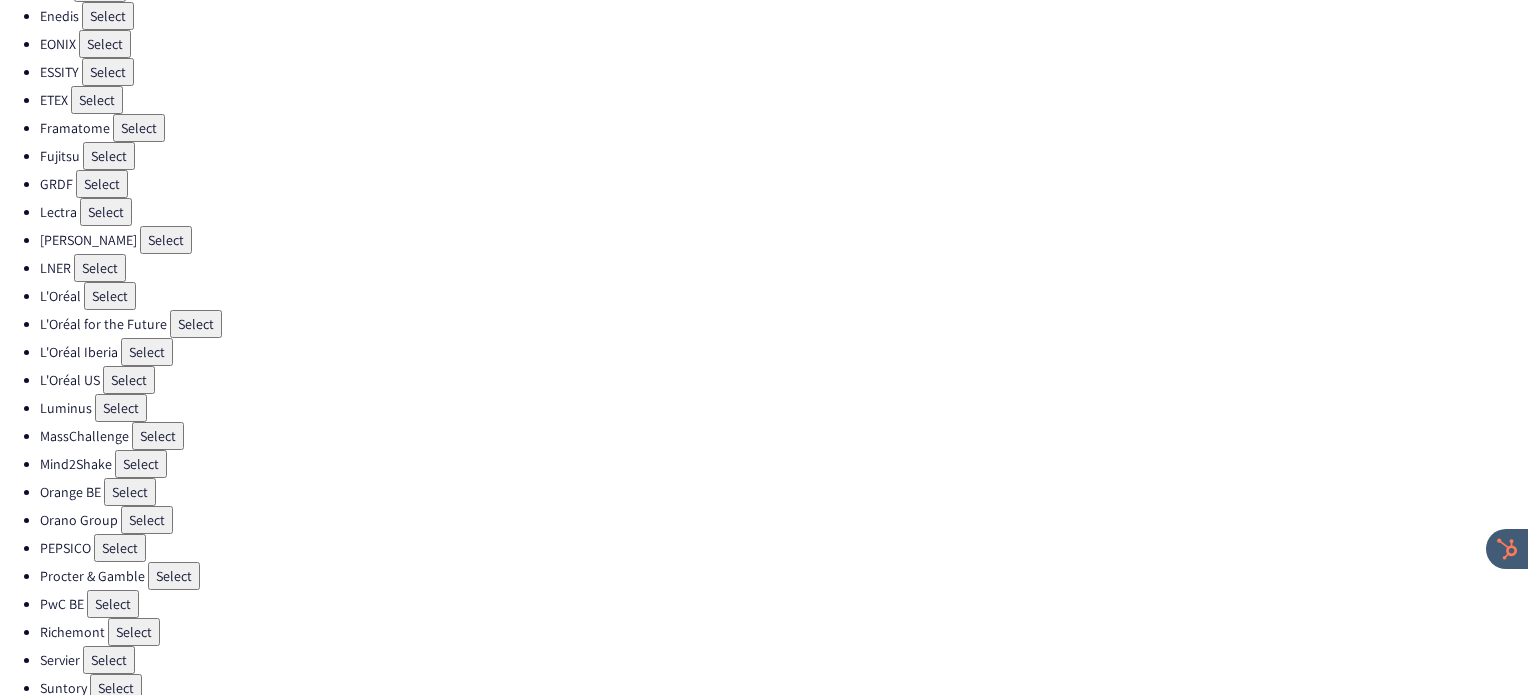 scroll, scrollTop: 538, scrollLeft: 0, axis: vertical 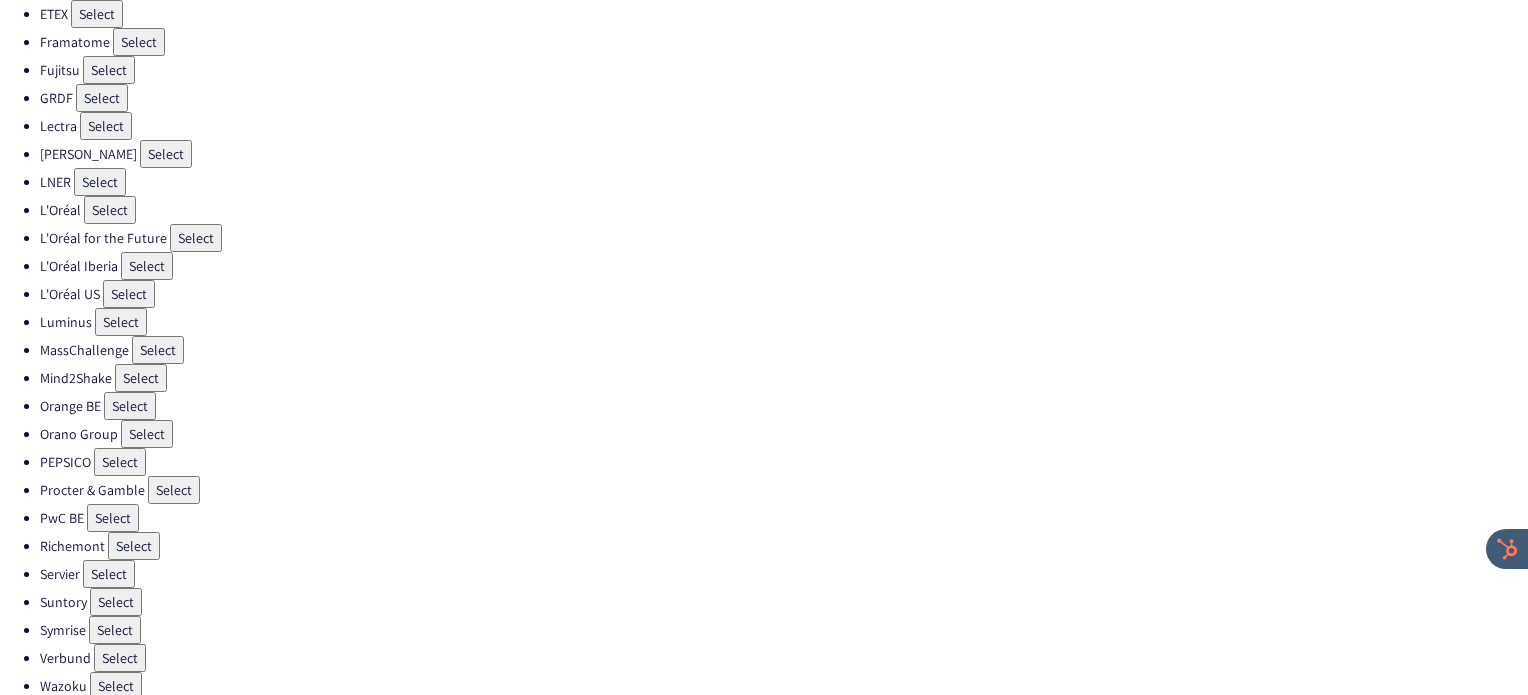 click on "Select" at bounding box center (134, 546) 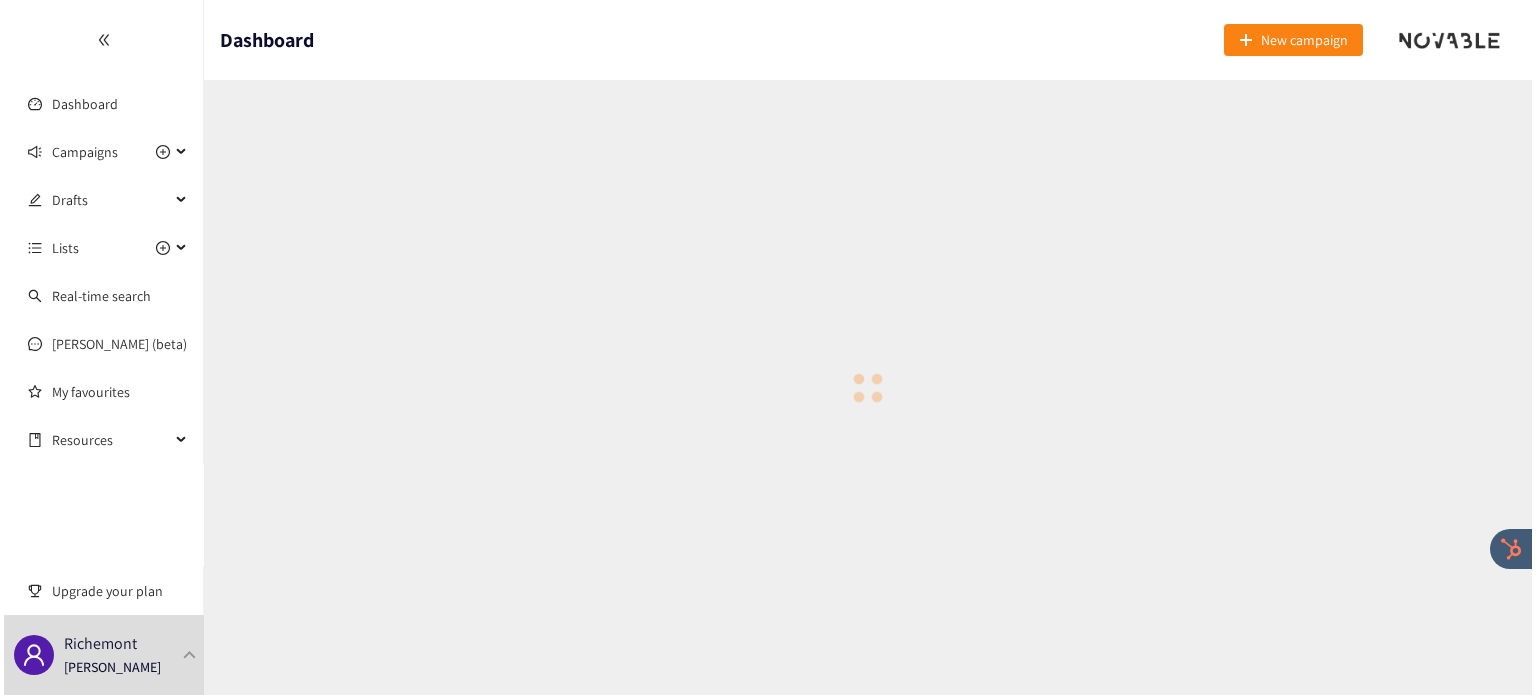 scroll, scrollTop: 0, scrollLeft: 0, axis: both 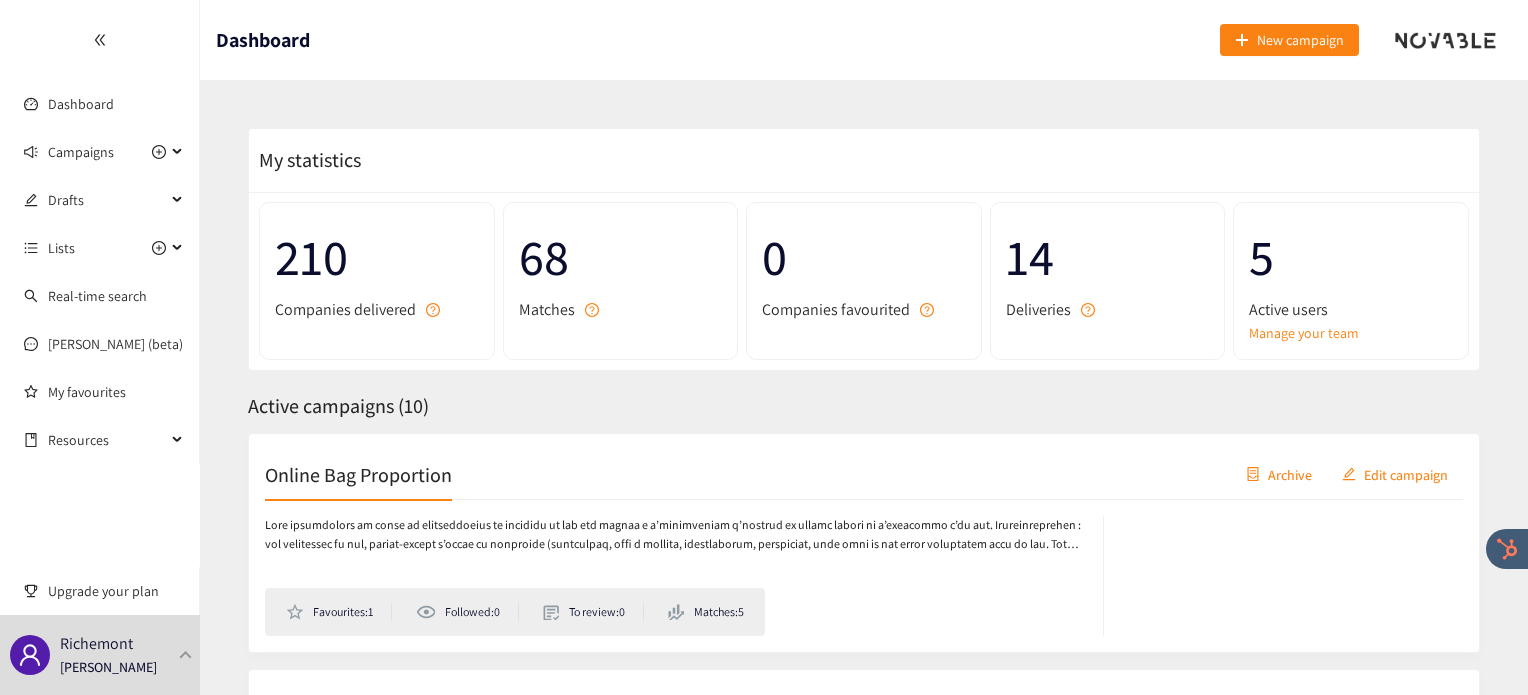 click on "Online Bag Proportion" at bounding box center (358, 474) 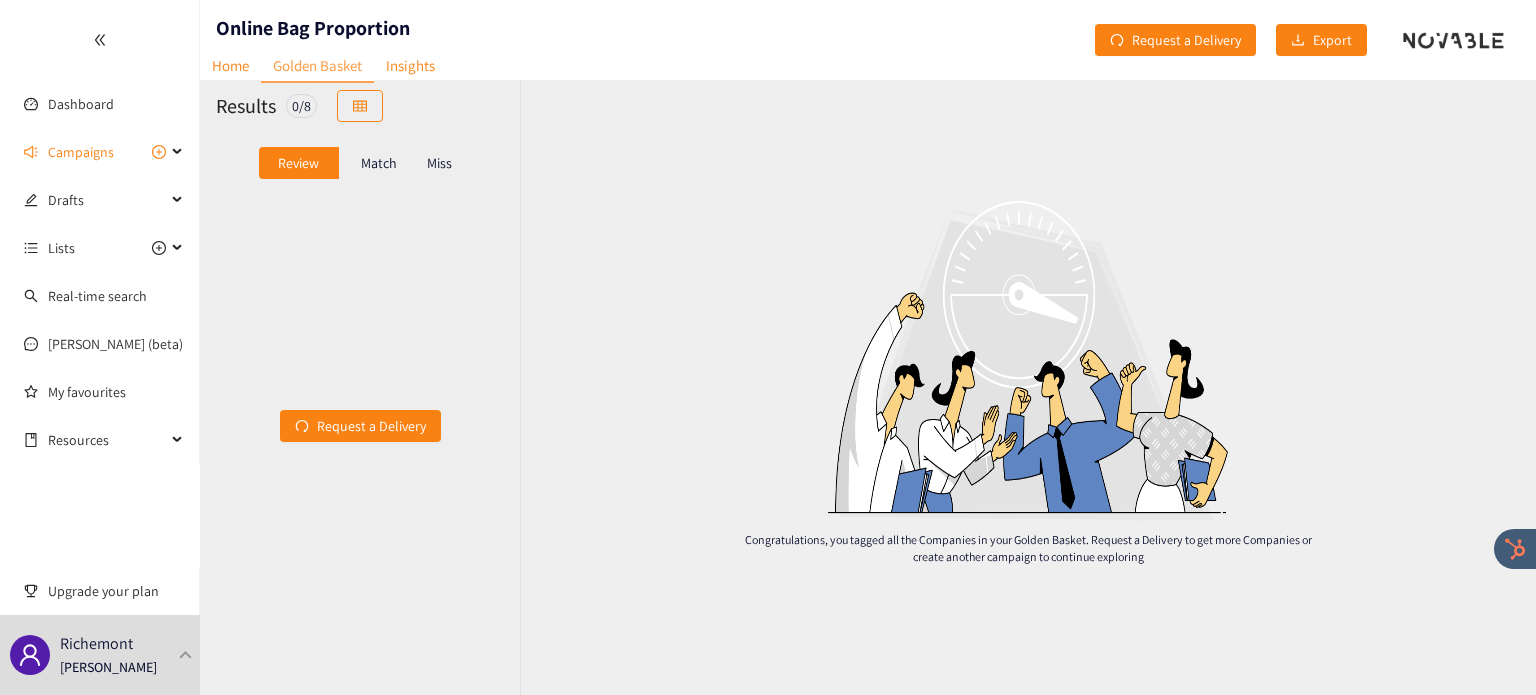 click on "Match" at bounding box center (379, 163) 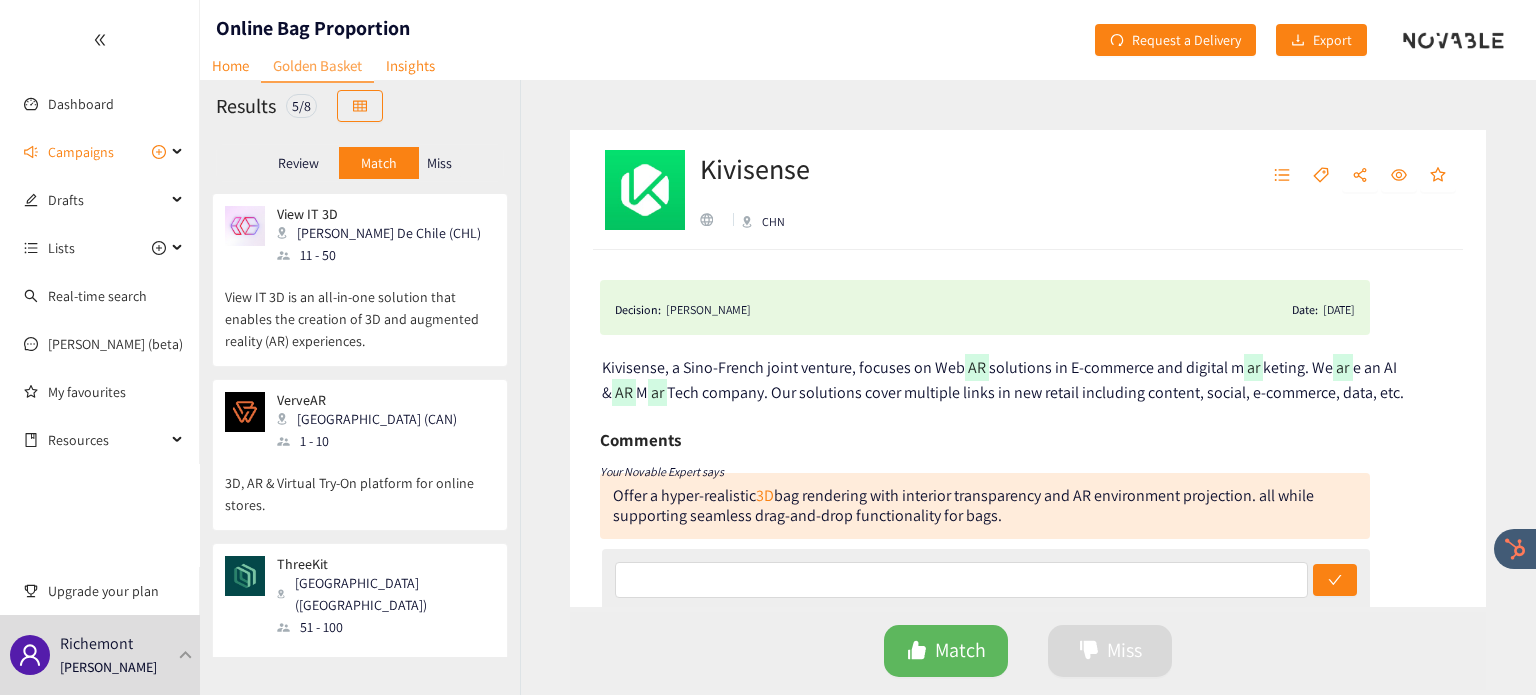 scroll, scrollTop: 422, scrollLeft: 0, axis: vertical 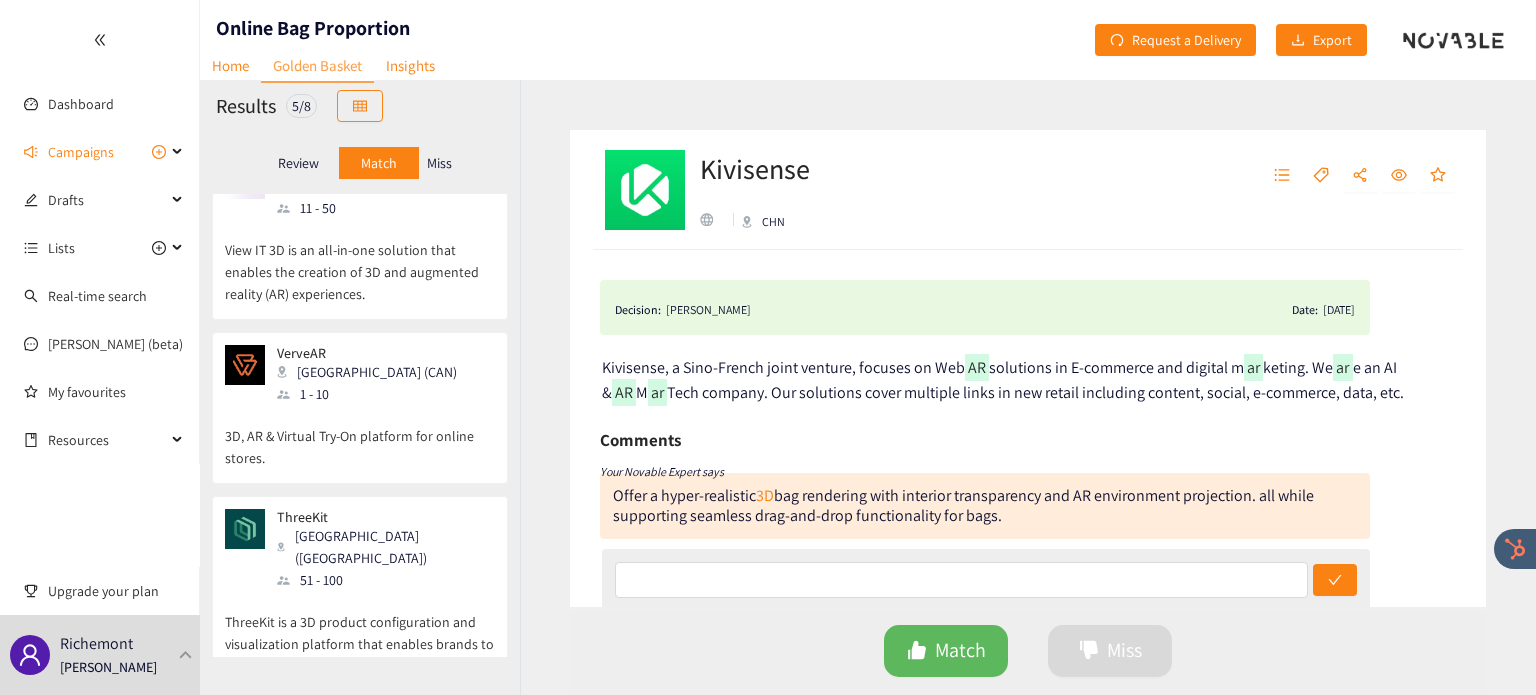 click on "ThreeKit is a 3D product configuration and visualization platform that enables brands to create and manage beautiful visuals at scale." at bounding box center [360, 634] 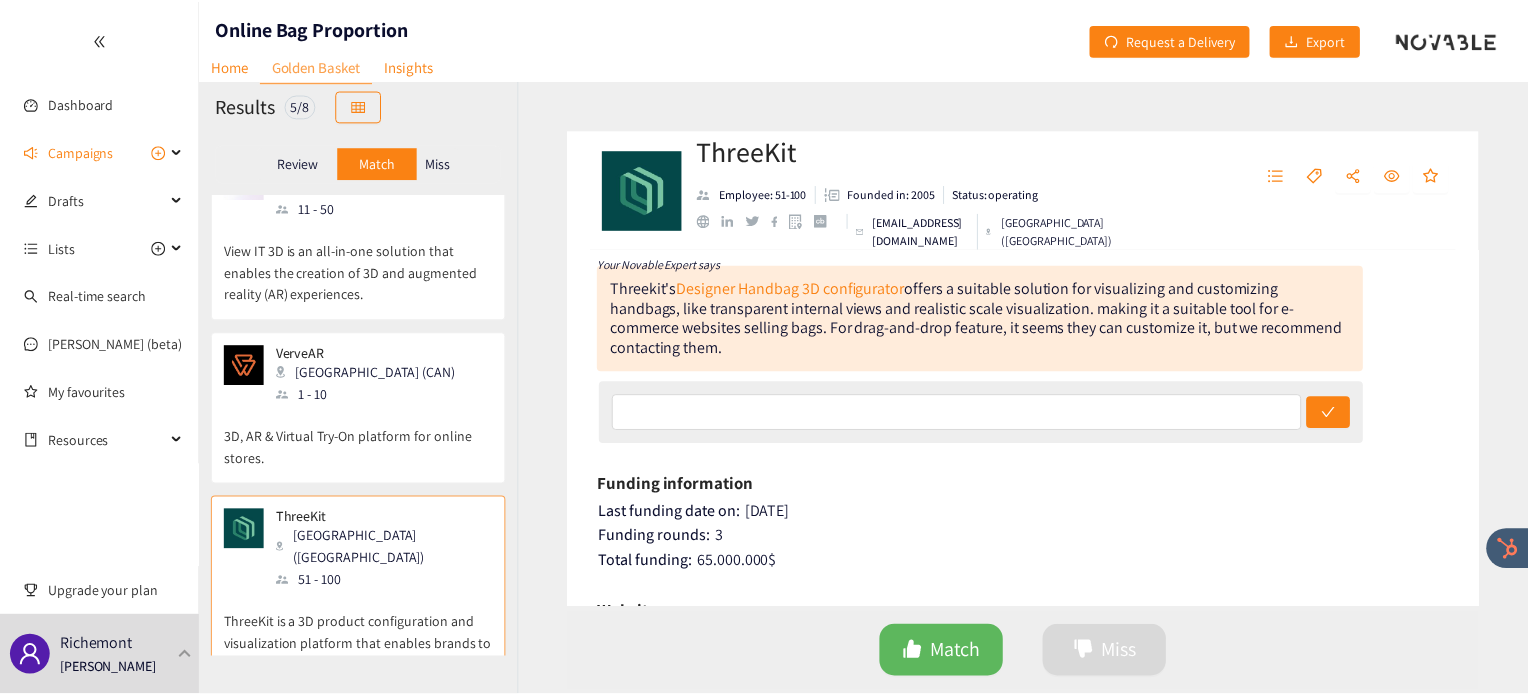 scroll, scrollTop: 0, scrollLeft: 0, axis: both 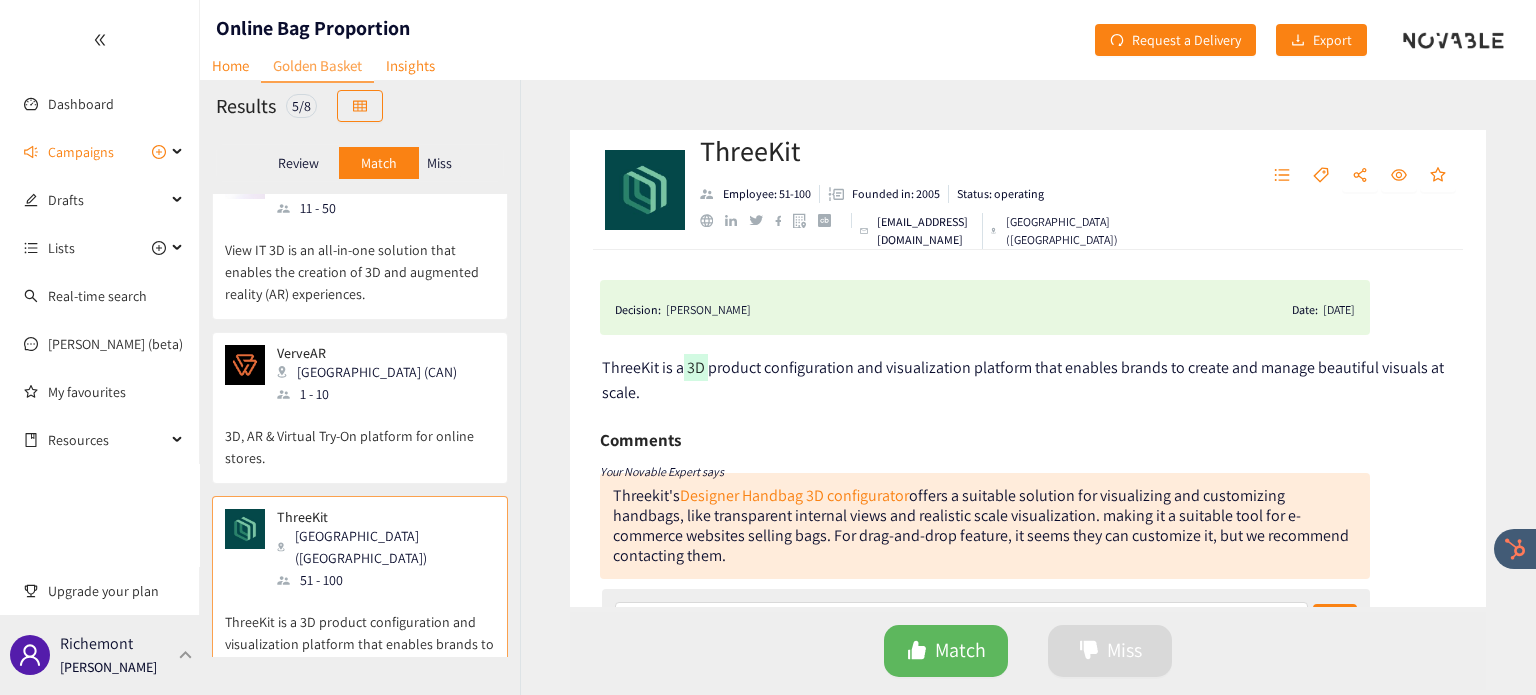 click on "Richemont Irene Violetta" at bounding box center [100, 655] 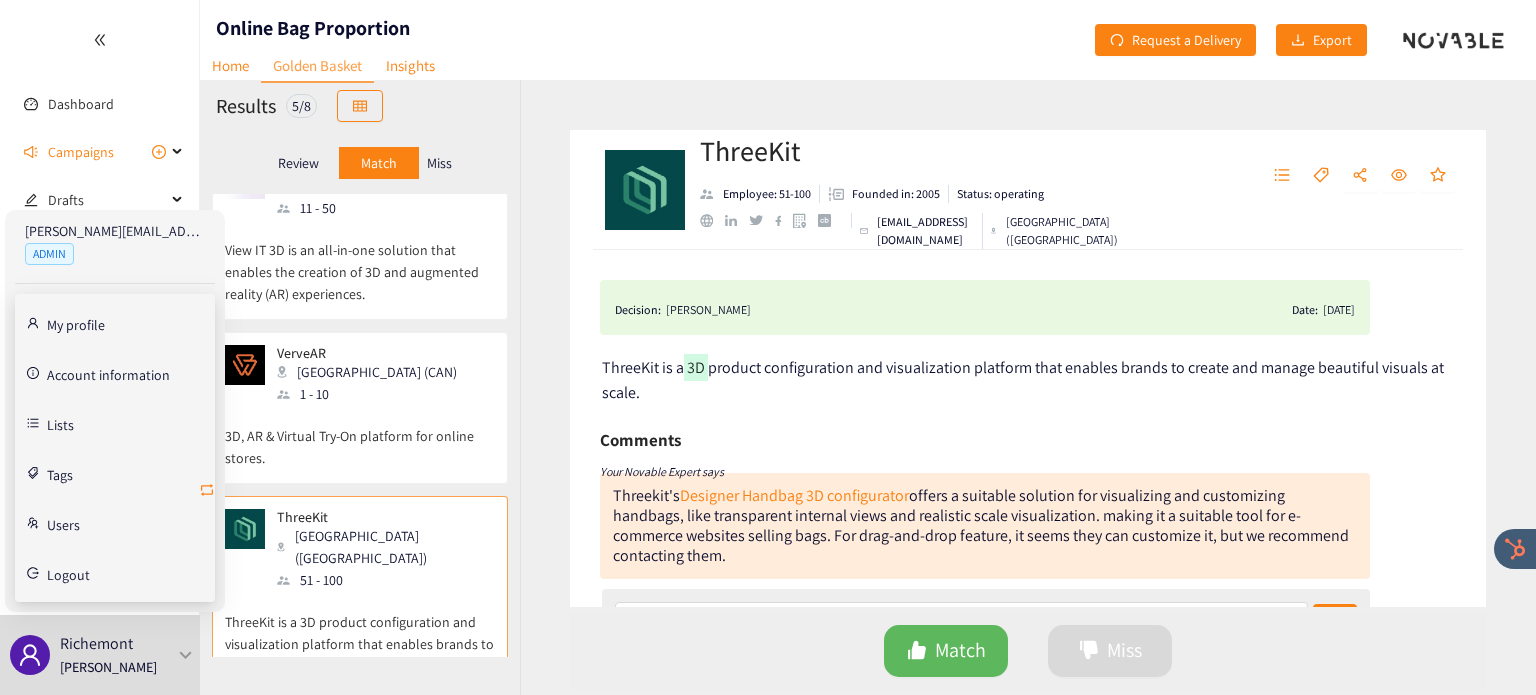 click 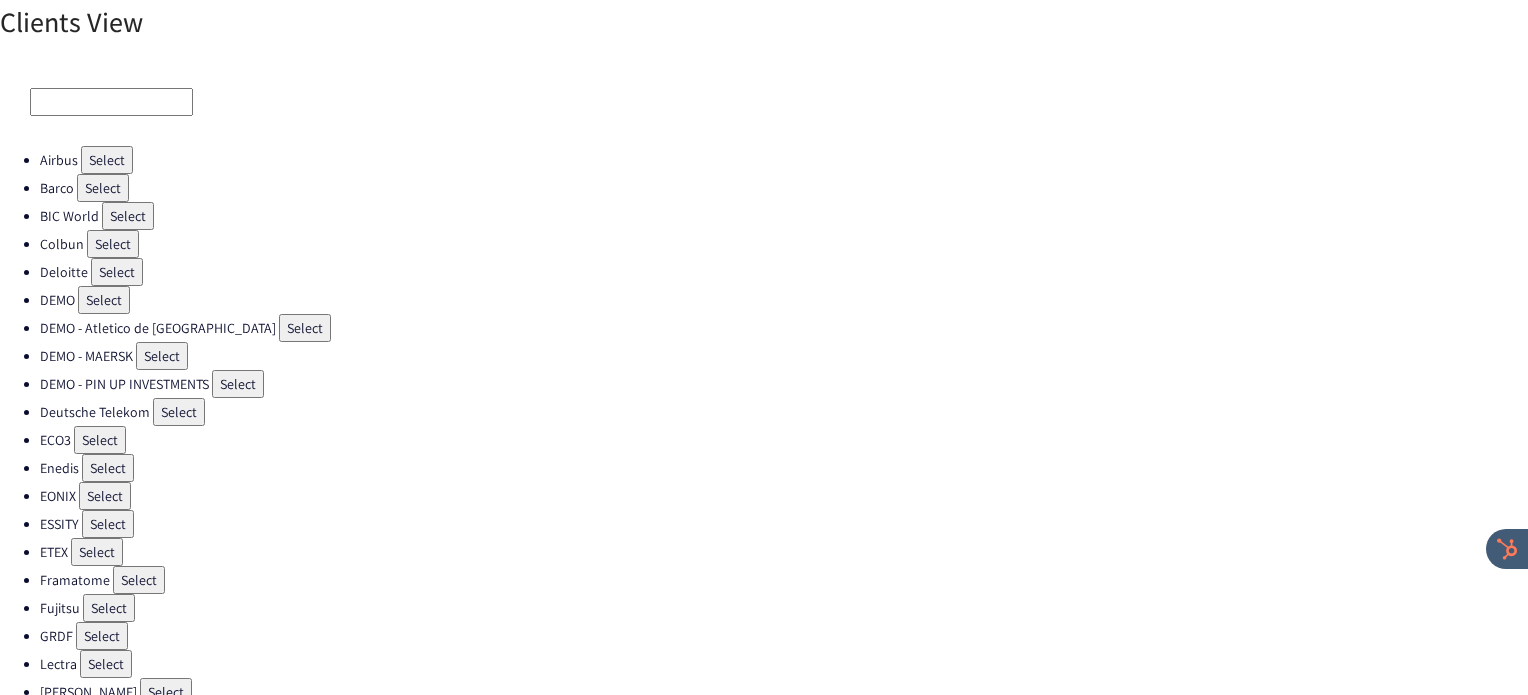 click on "Select" at bounding box center (100, 440) 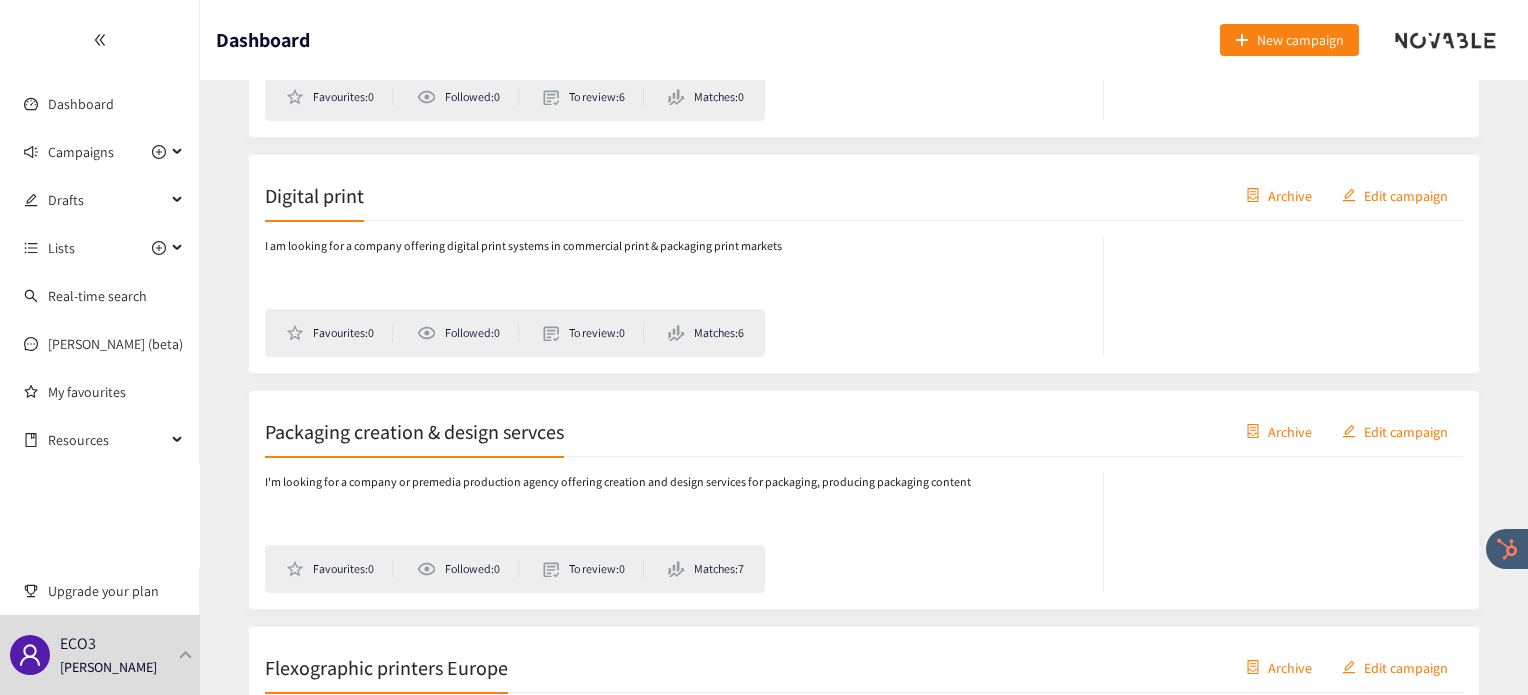 scroll, scrollTop: 759, scrollLeft: 0, axis: vertical 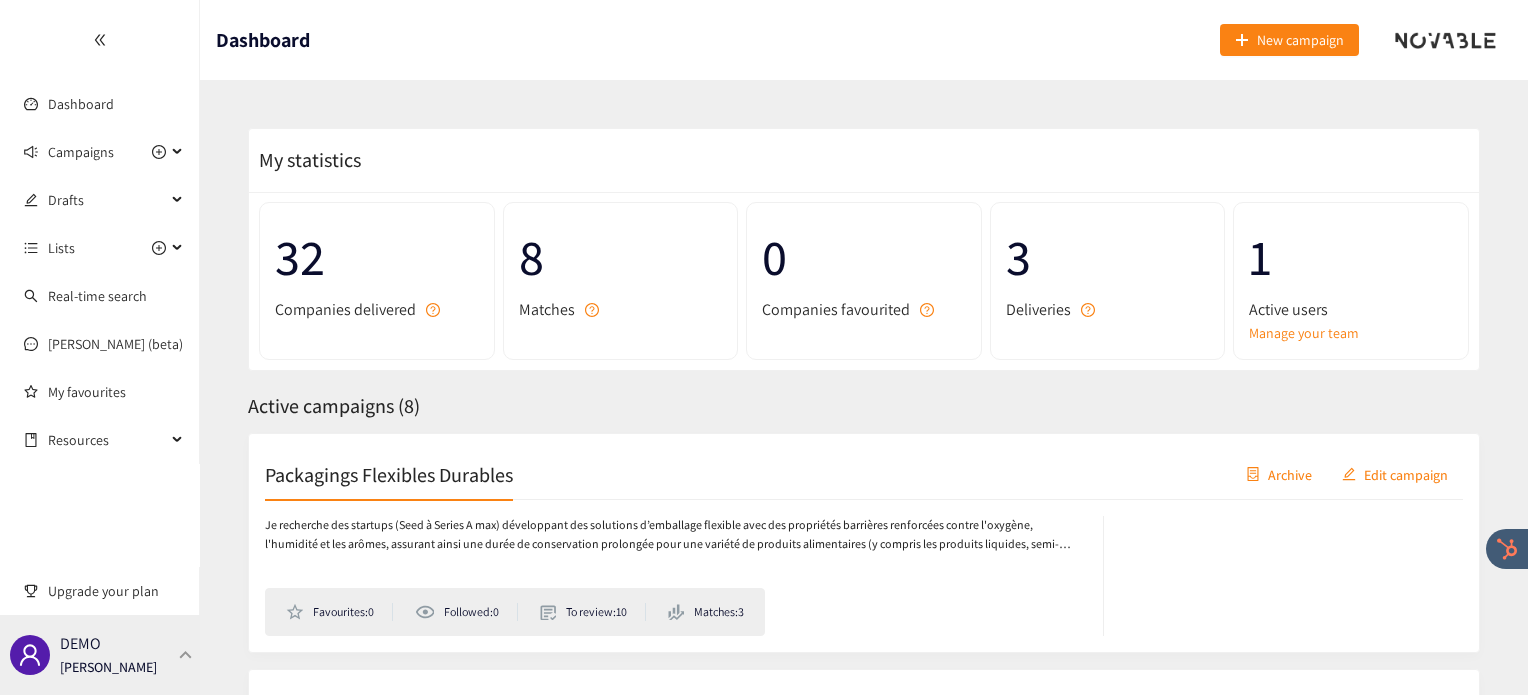 click at bounding box center (186, 654) 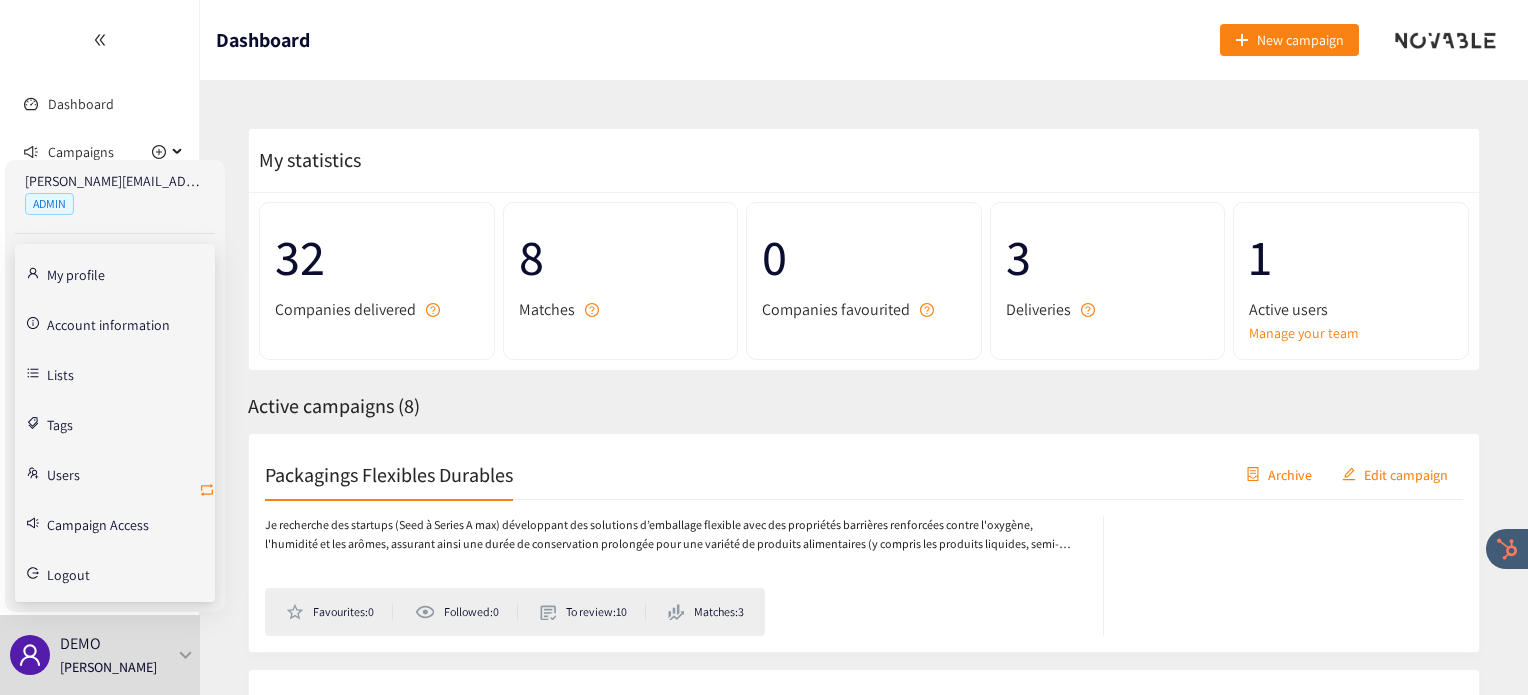 click 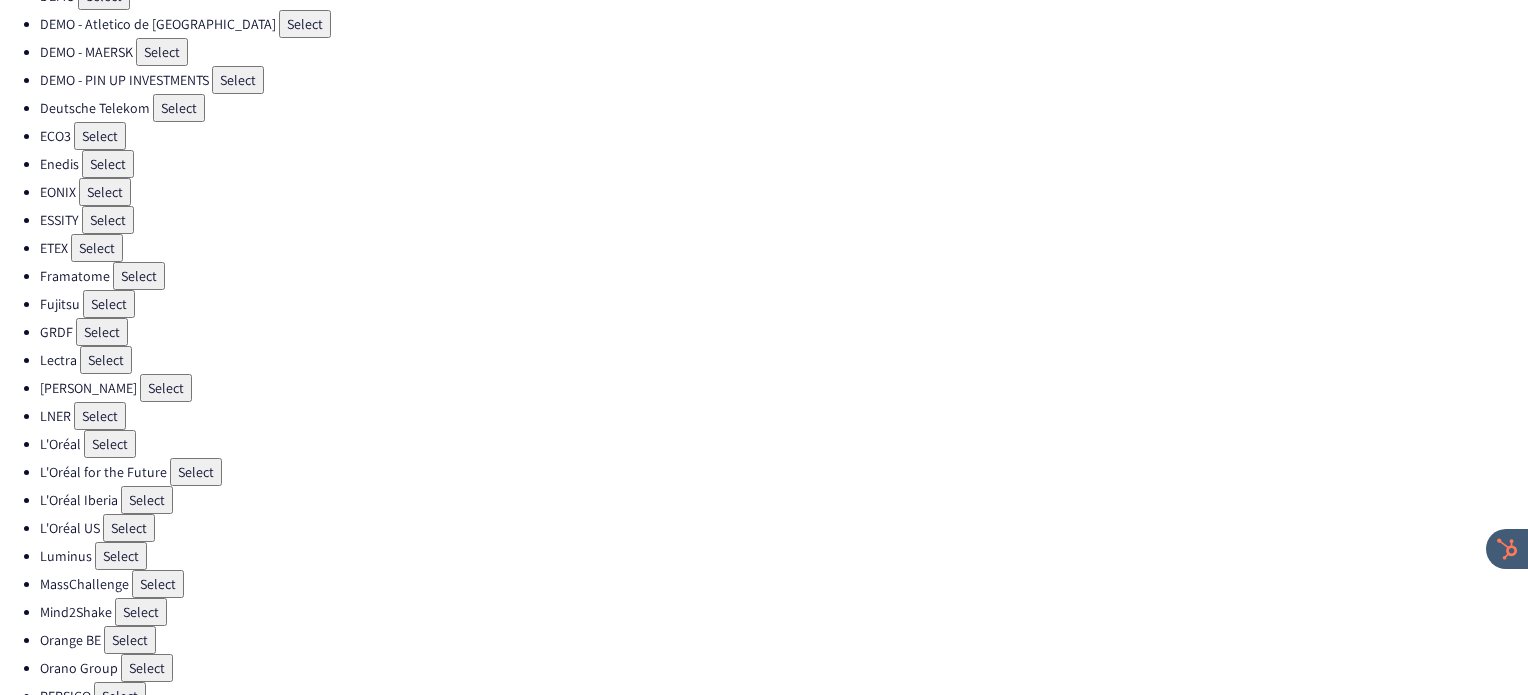 scroll, scrollTop: 538, scrollLeft: 0, axis: vertical 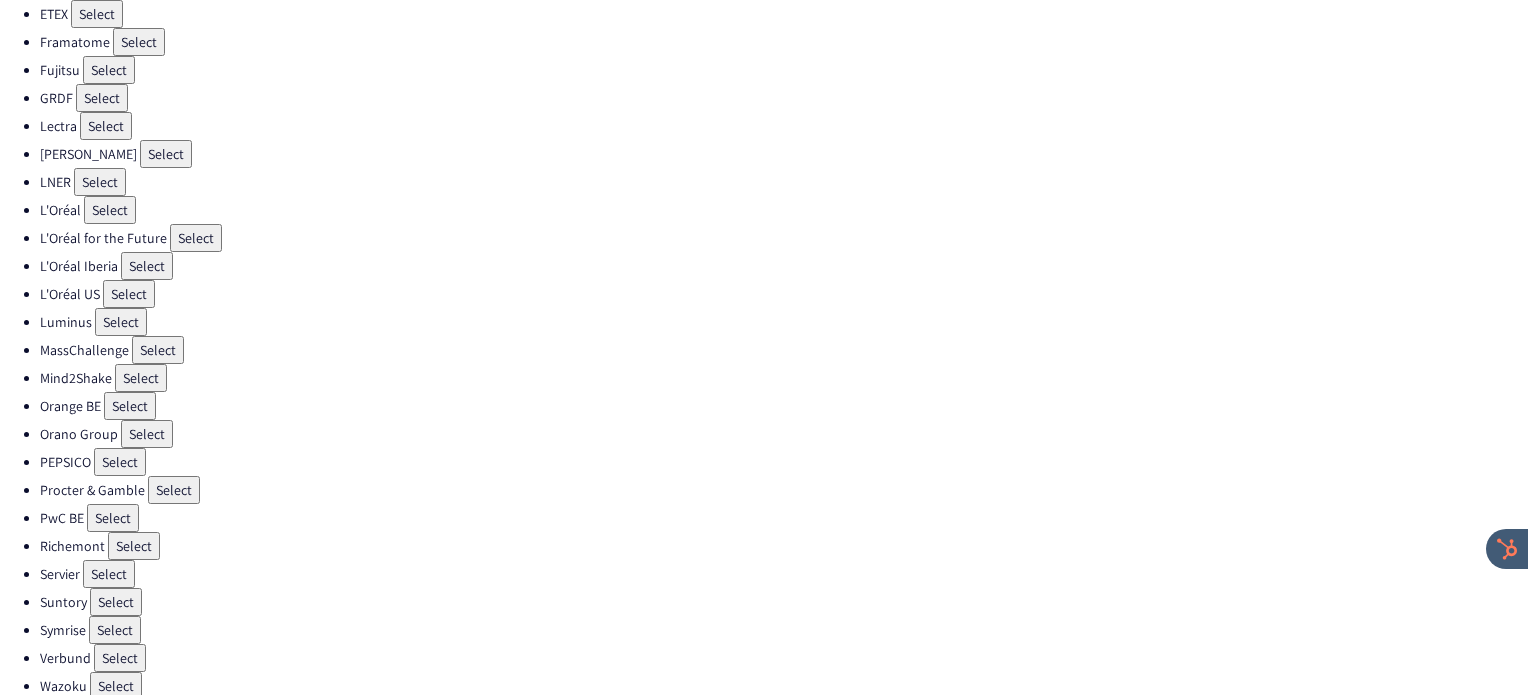 click on "Select" at bounding box center [134, 546] 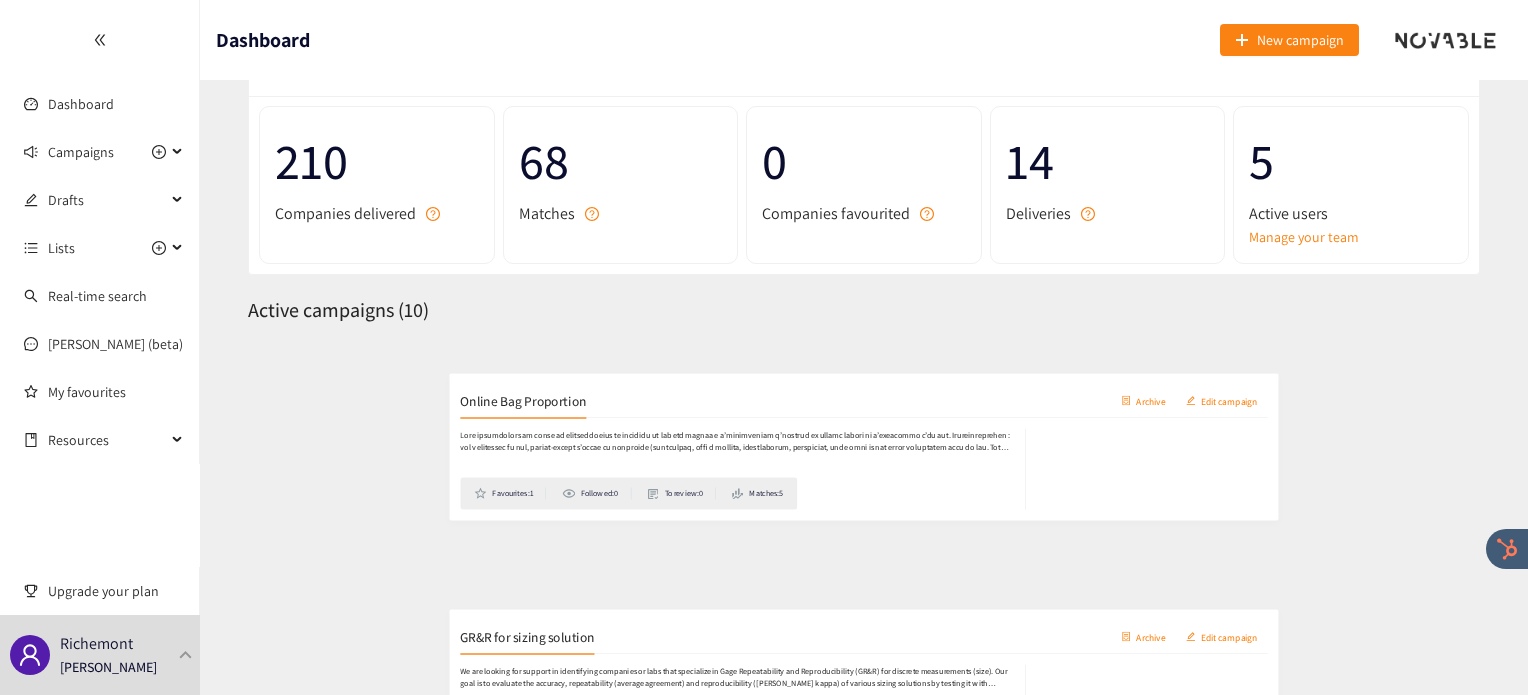 scroll, scrollTop: 98, scrollLeft: 0, axis: vertical 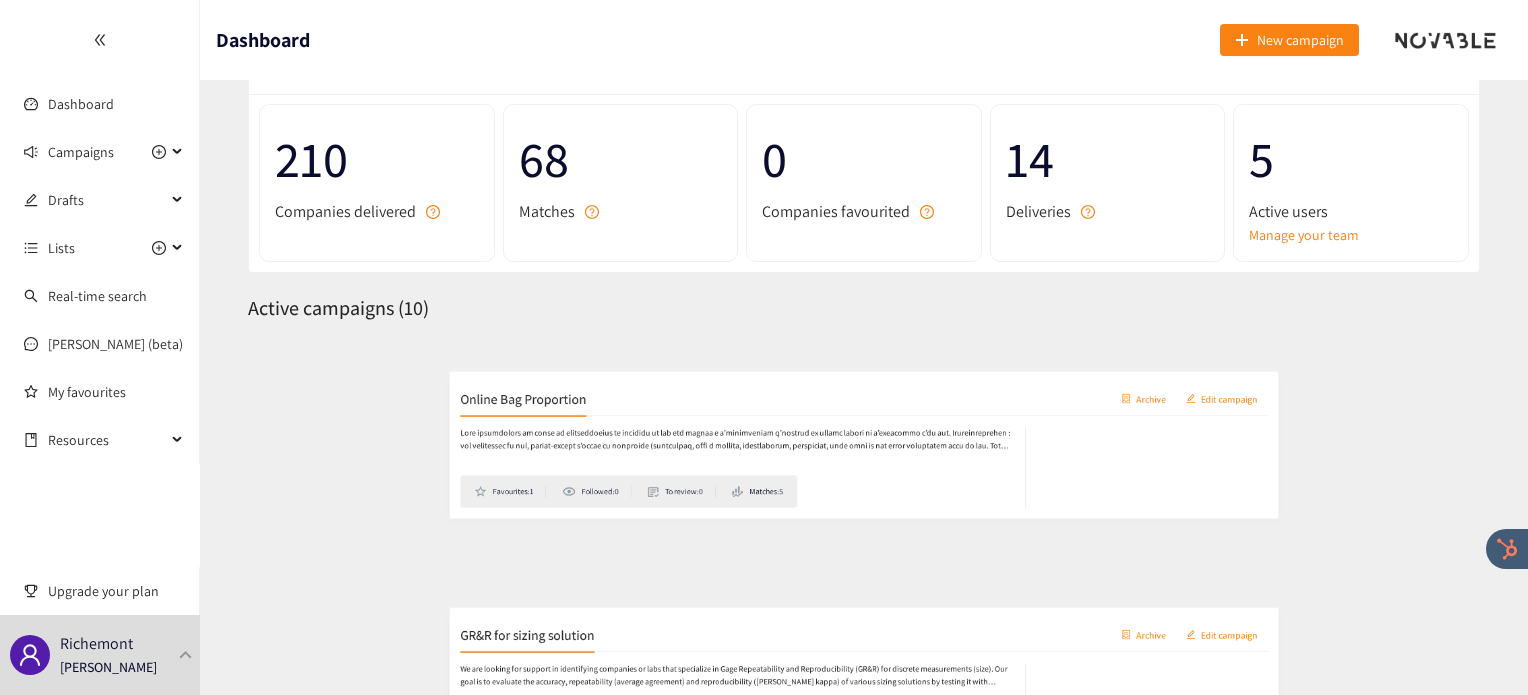click on "Online Bag Proportion" at bounding box center (358, 376) 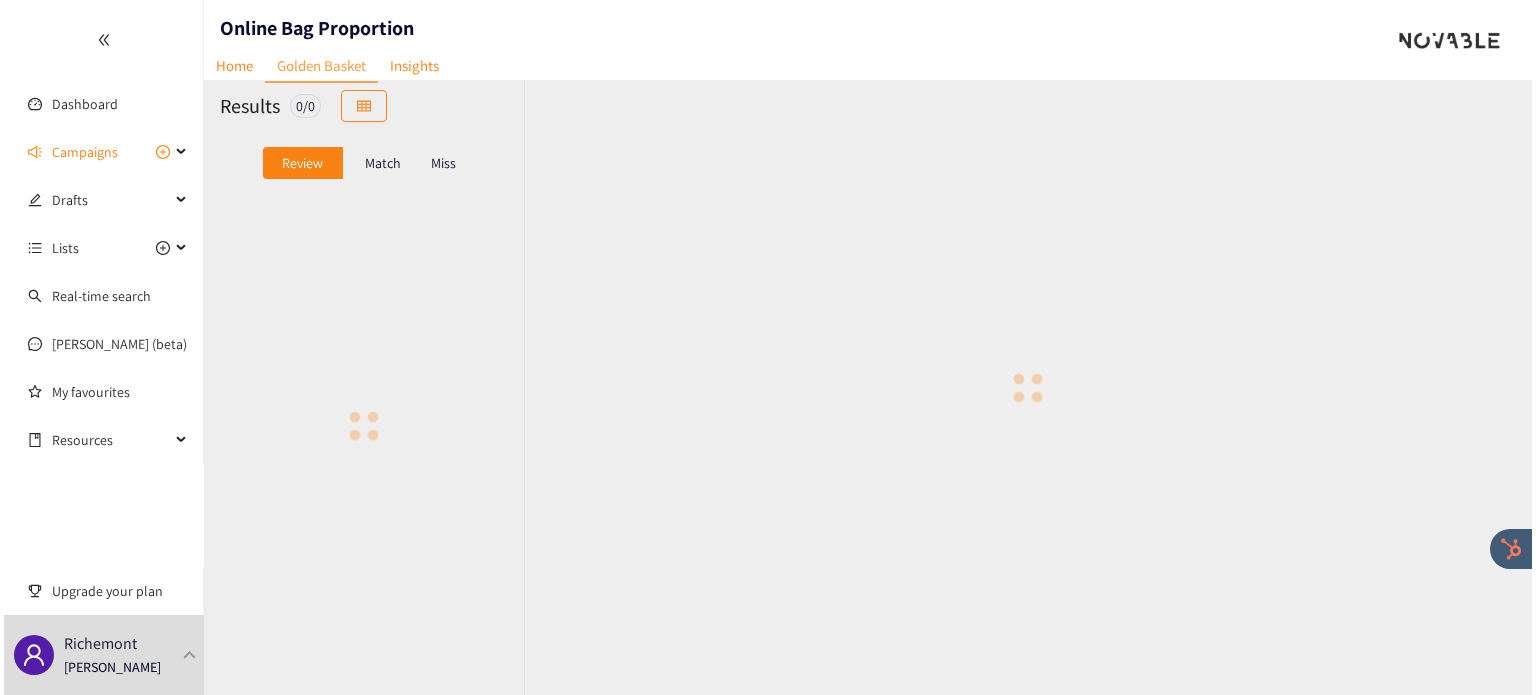 scroll, scrollTop: 0, scrollLeft: 0, axis: both 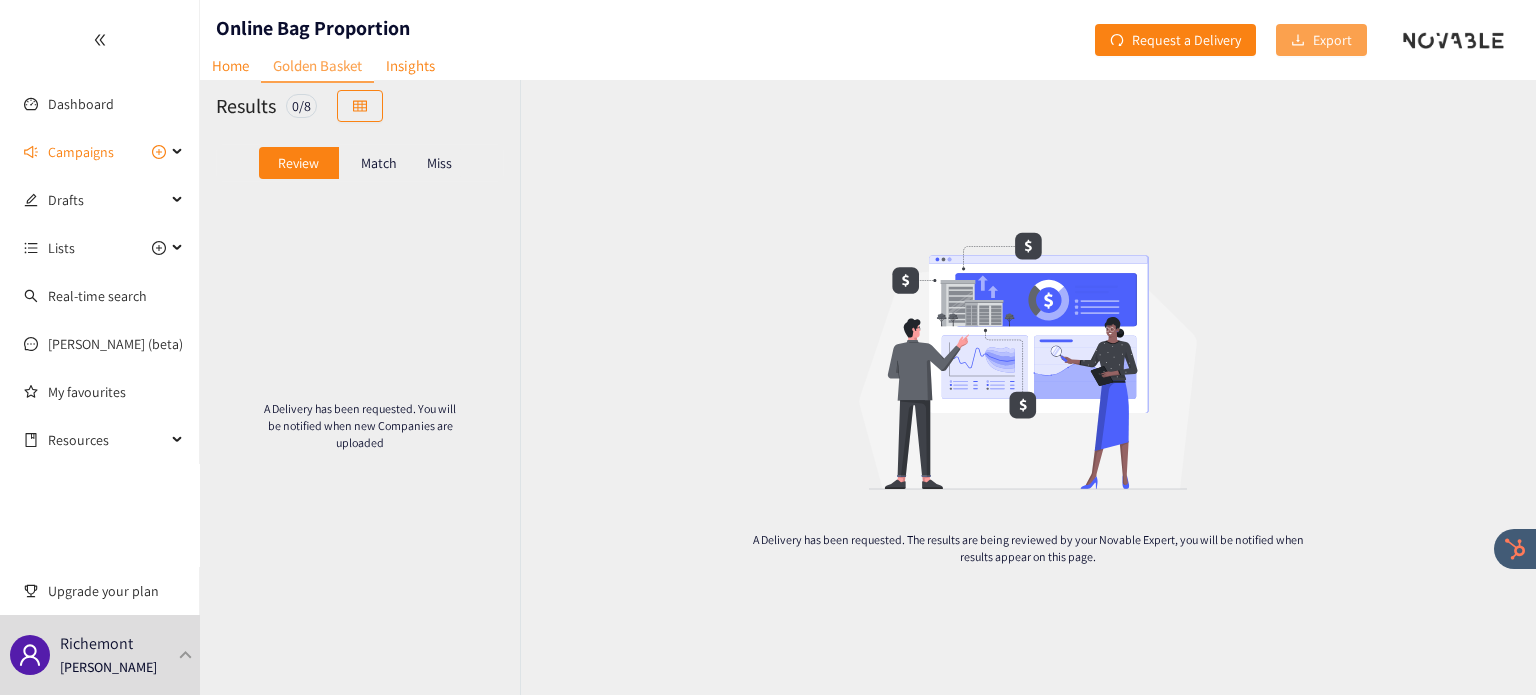 click on "Export" at bounding box center [1332, 40] 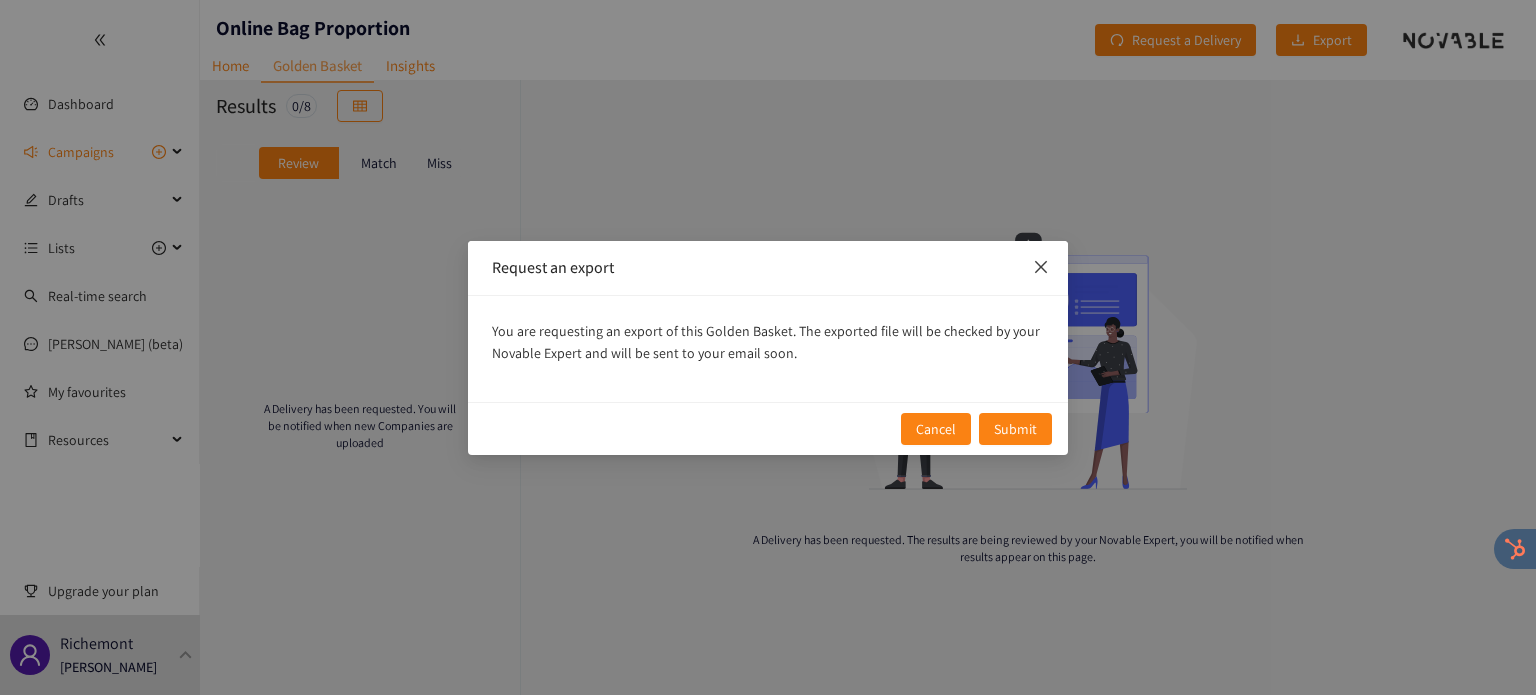 click 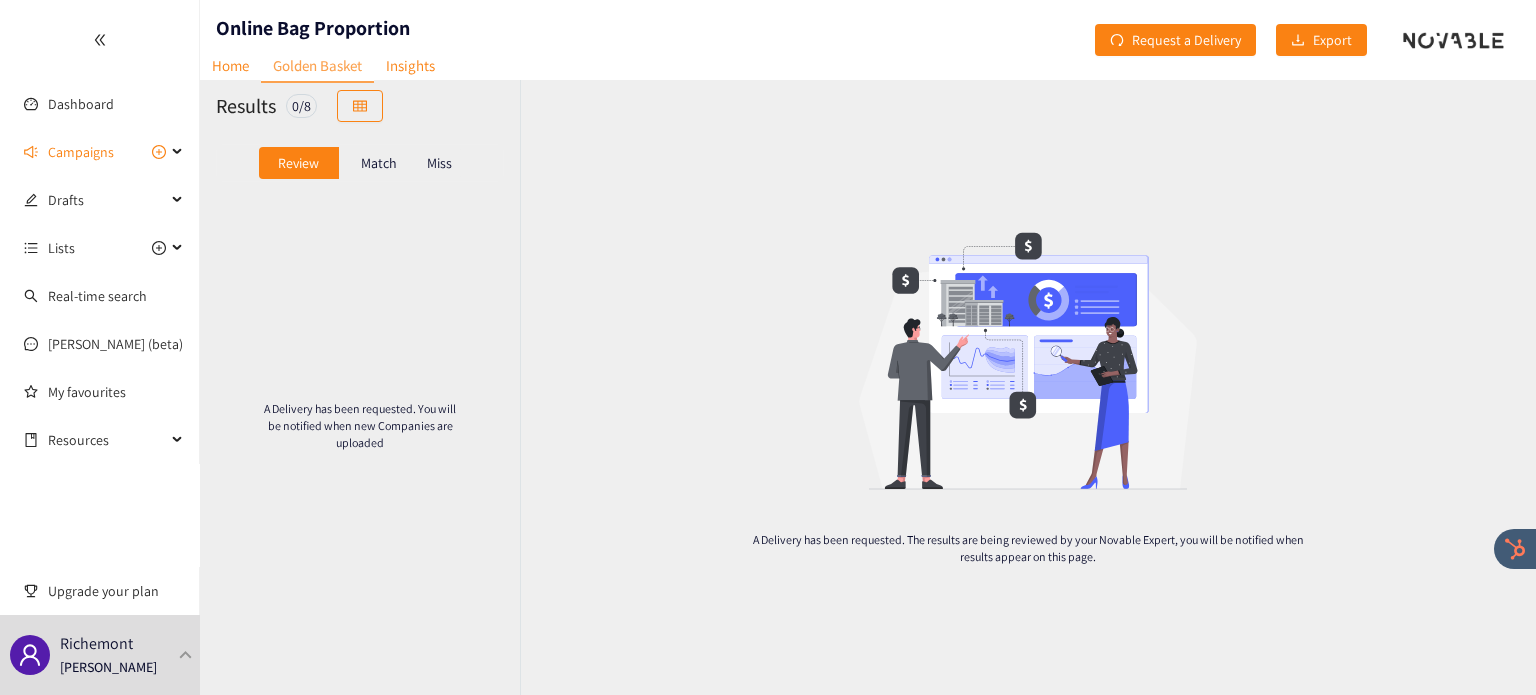 click on "Match" at bounding box center (379, 163) 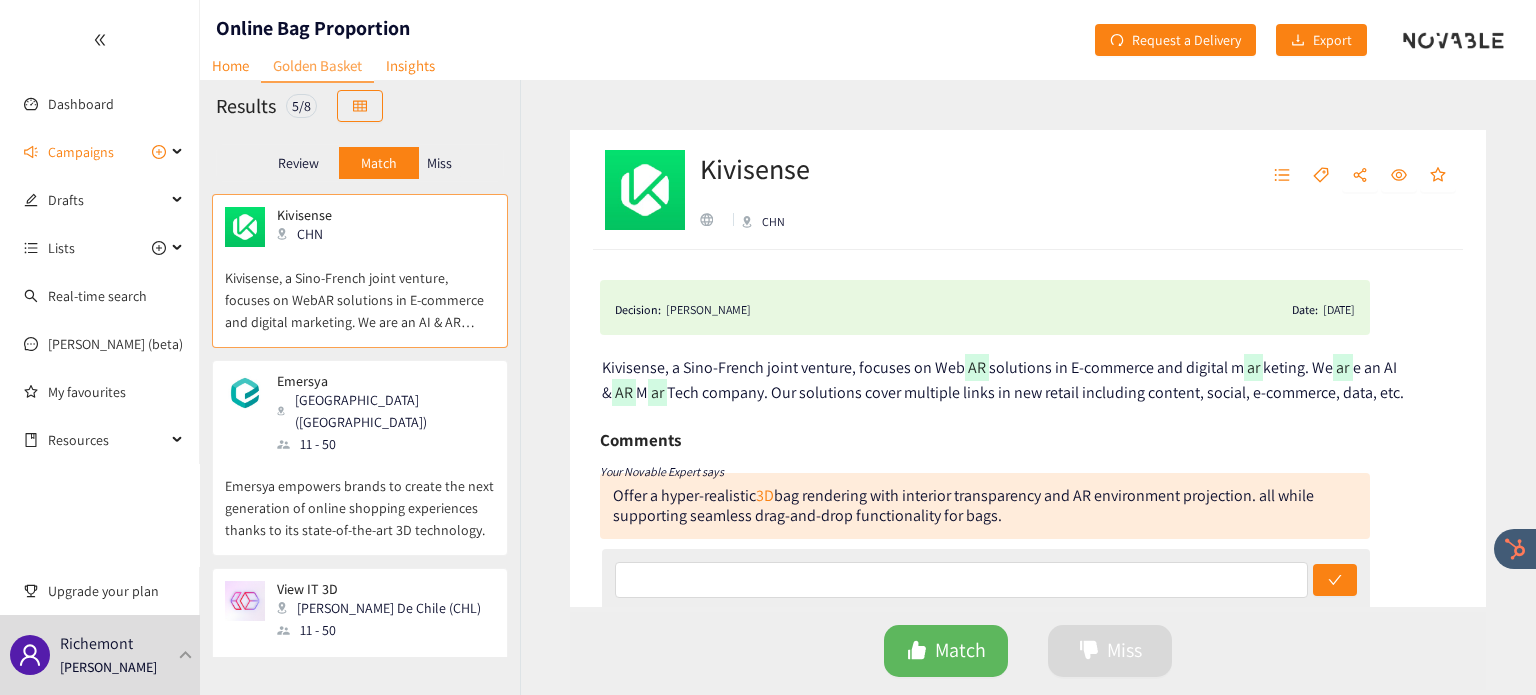 click on "Review Match Miss" at bounding box center (360, 163) 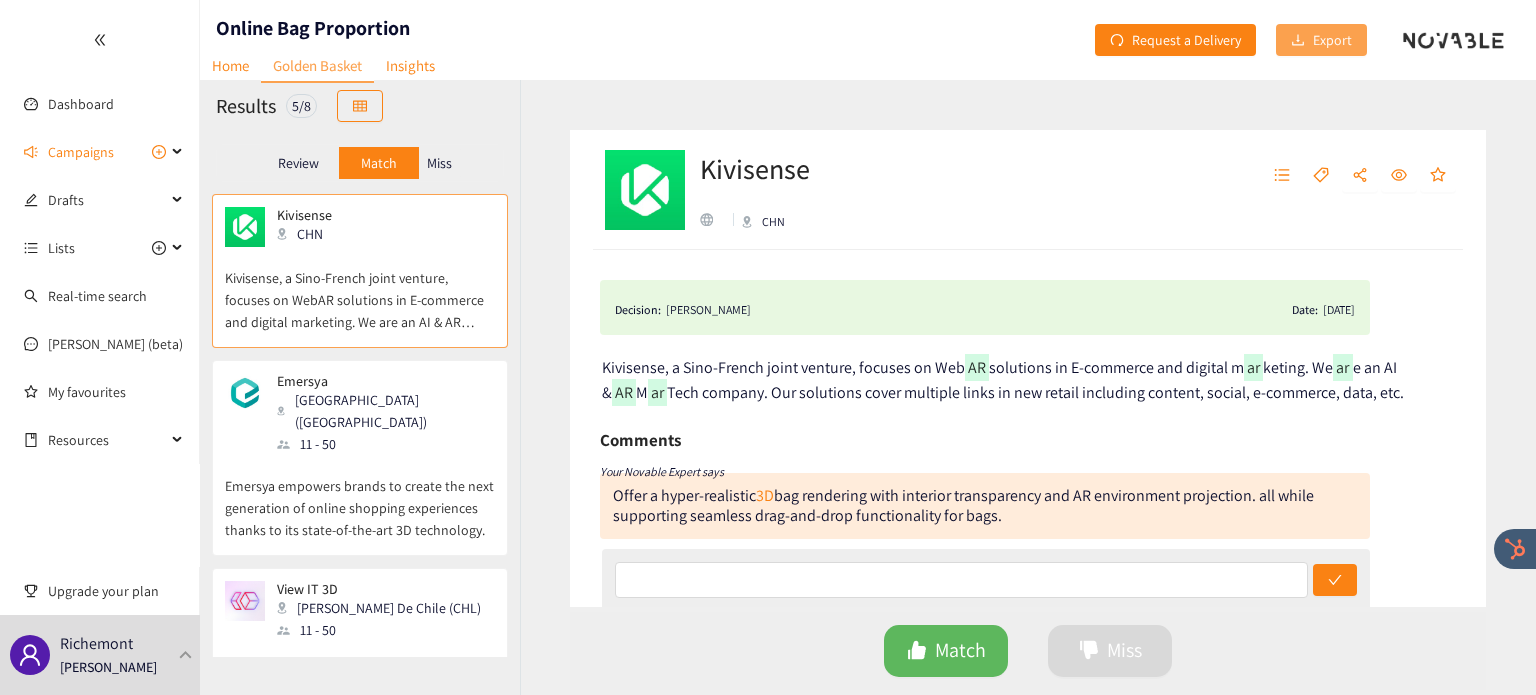 click on "Export" at bounding box center [1332, 40] 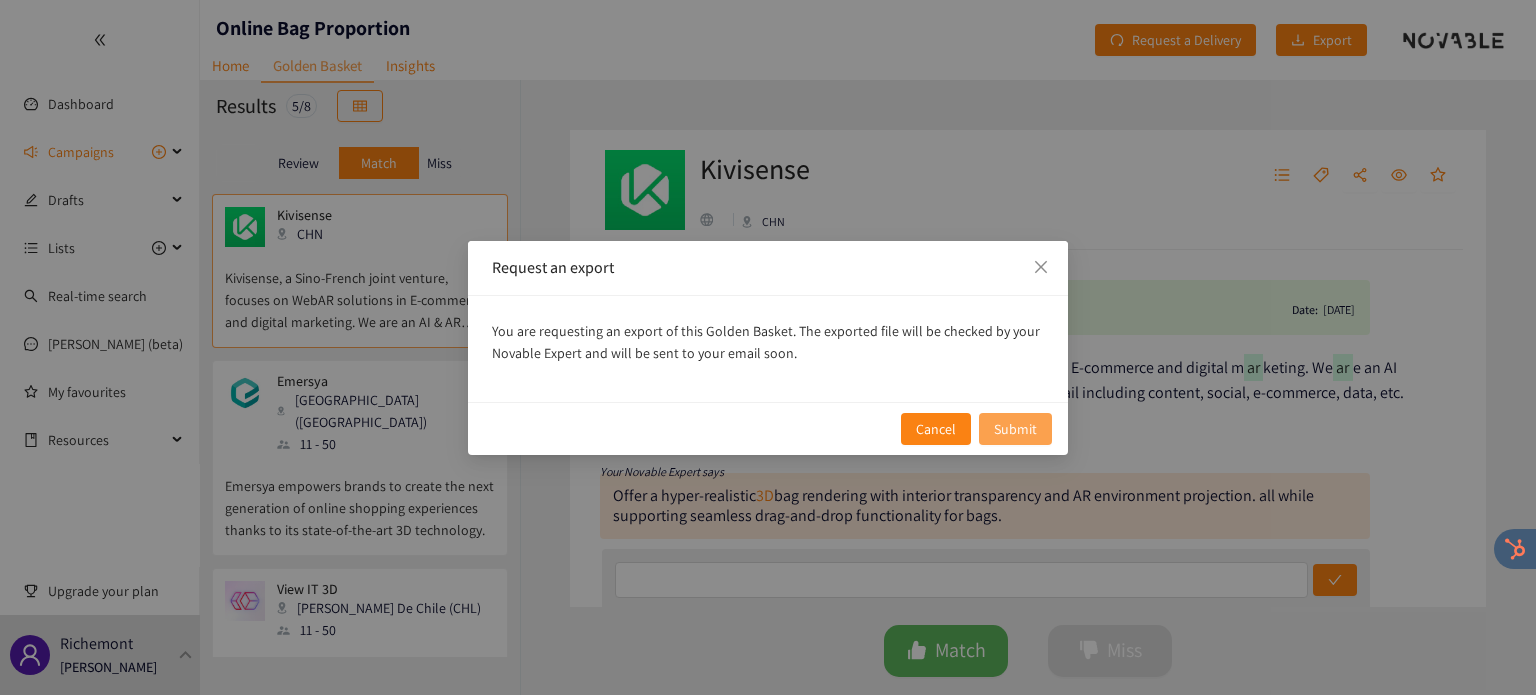 click on "Submit" at bounding box center (1015, 429) 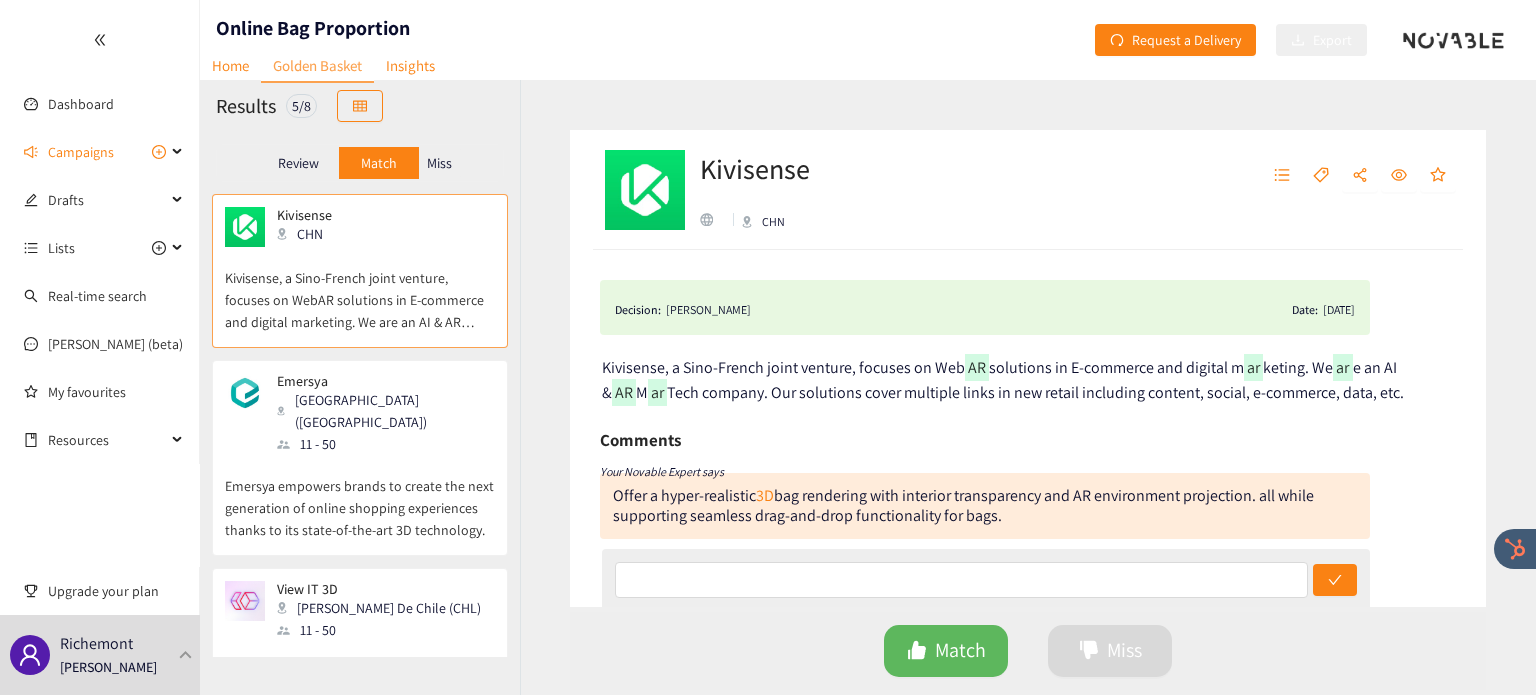 click on "11 - 50" at bounding box center (385, 444) 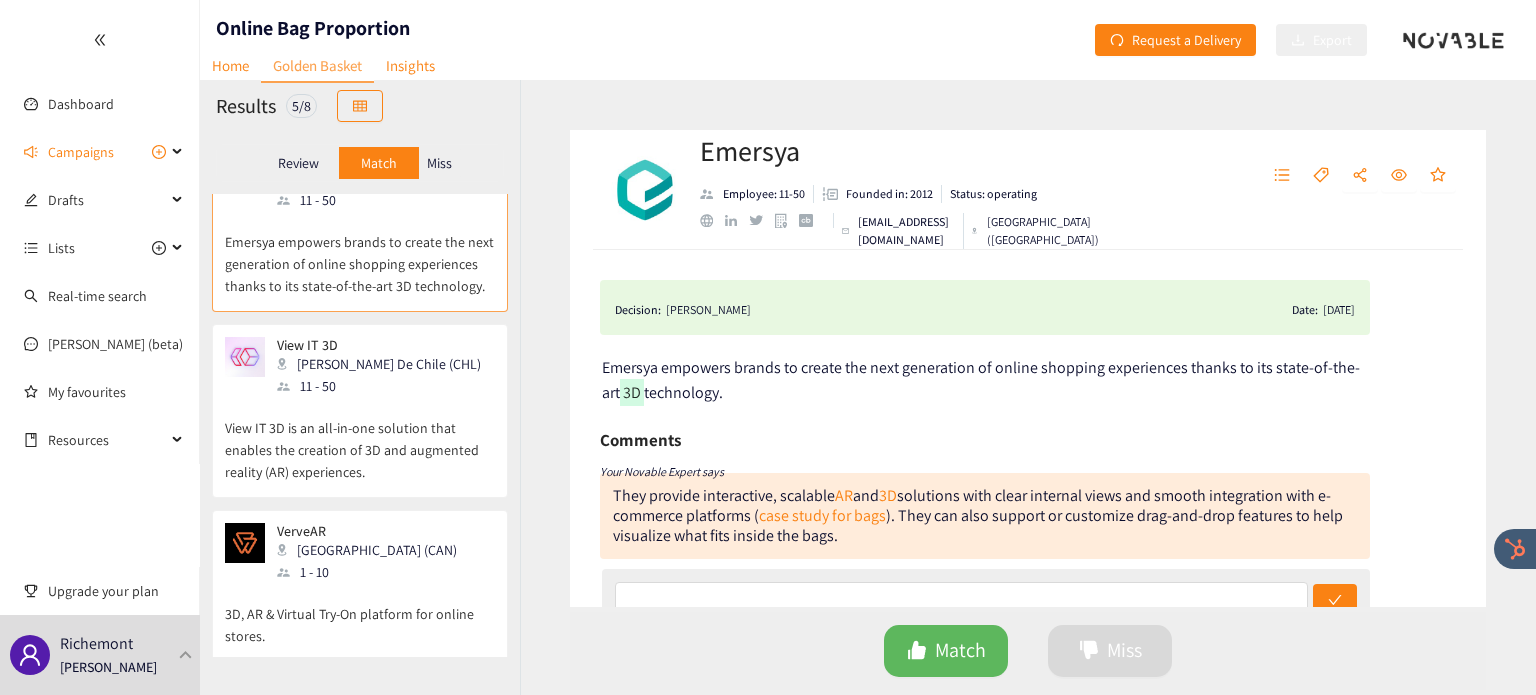 click on "View IT 3D is an all-in-one solution that enables the creation of 3D and augmented reality (AR) experiences." at bounding box center [360, 440] 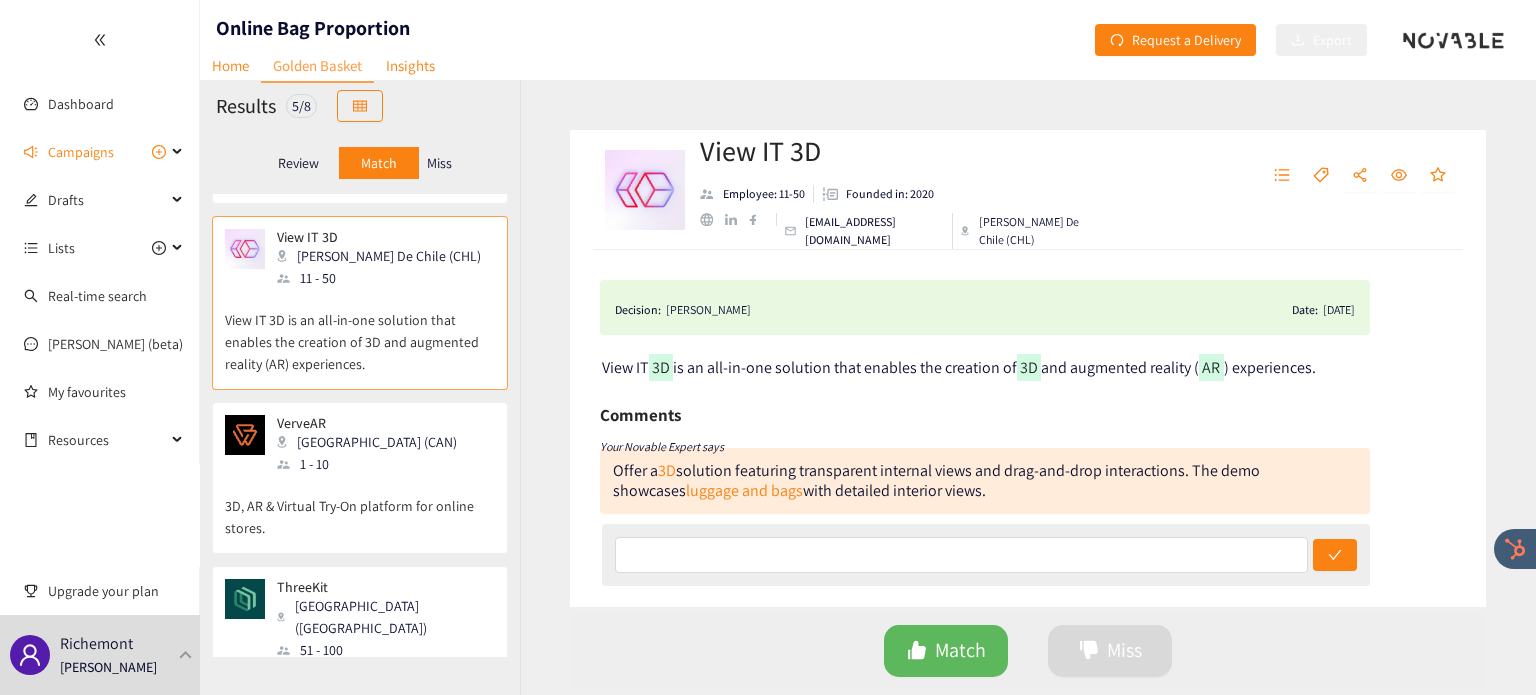 click on "[GEOGRAPHIC_DATA] (CAN)" at bounding box center (373, 442) 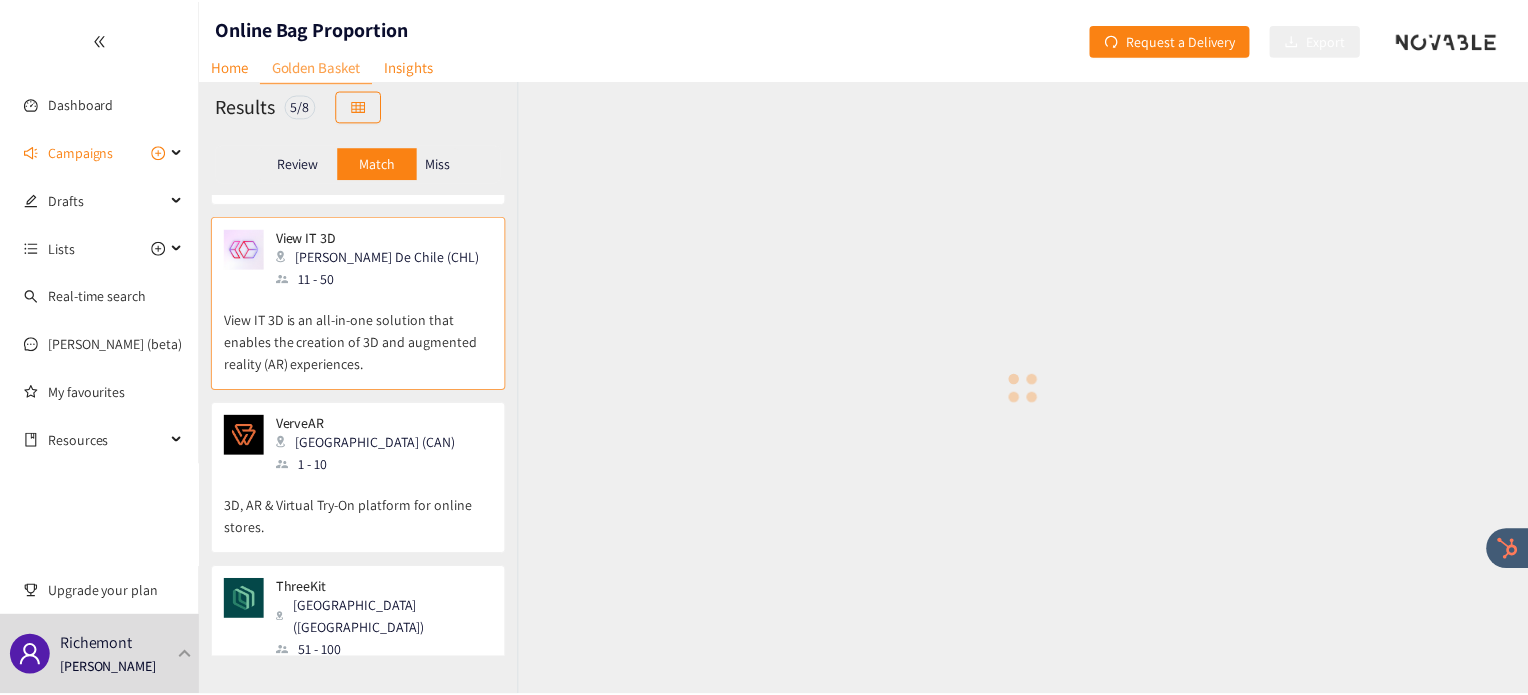 scroll, scrollTop: 422, scrollLeft: 0, axis: vertical 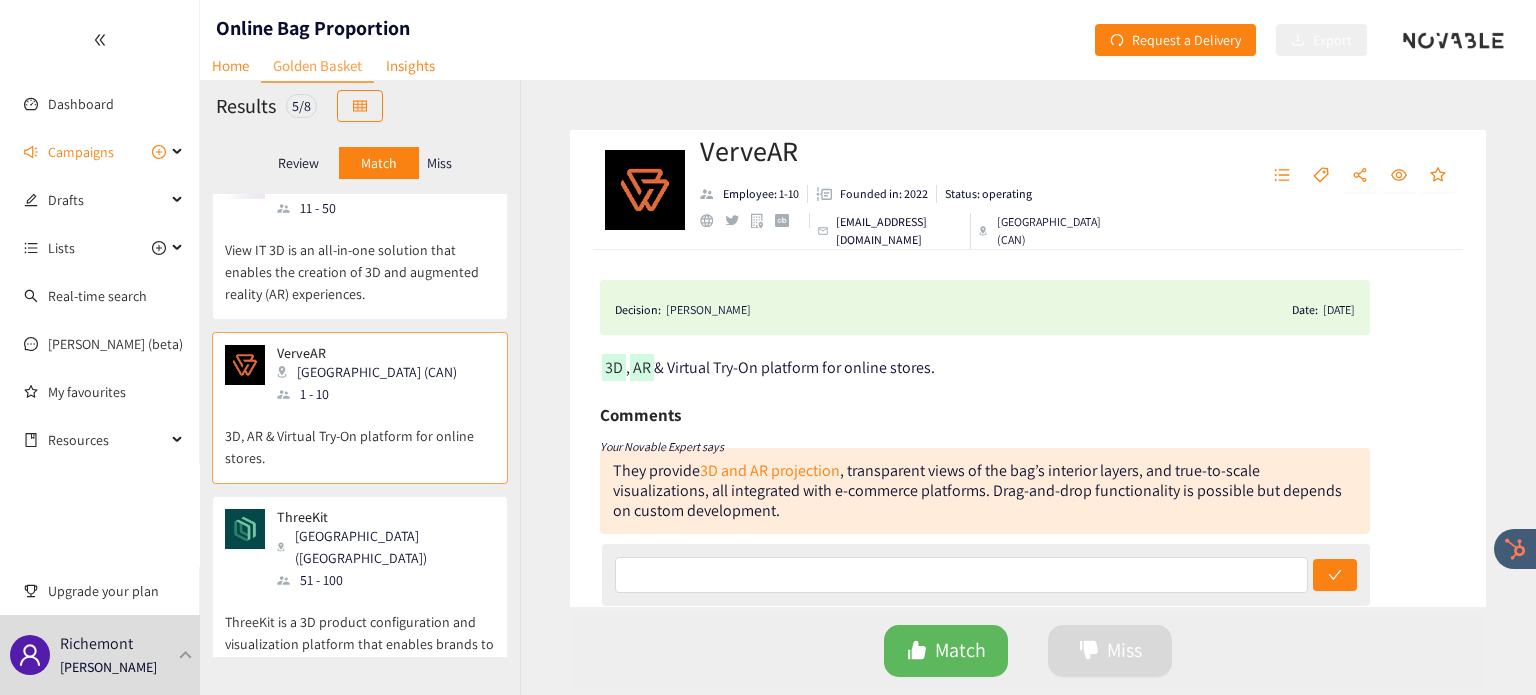 click on "[GEOGRAPHIC_DATA] ([GEOGRAPHIC_DATA])" at bounding box center [385, 547] 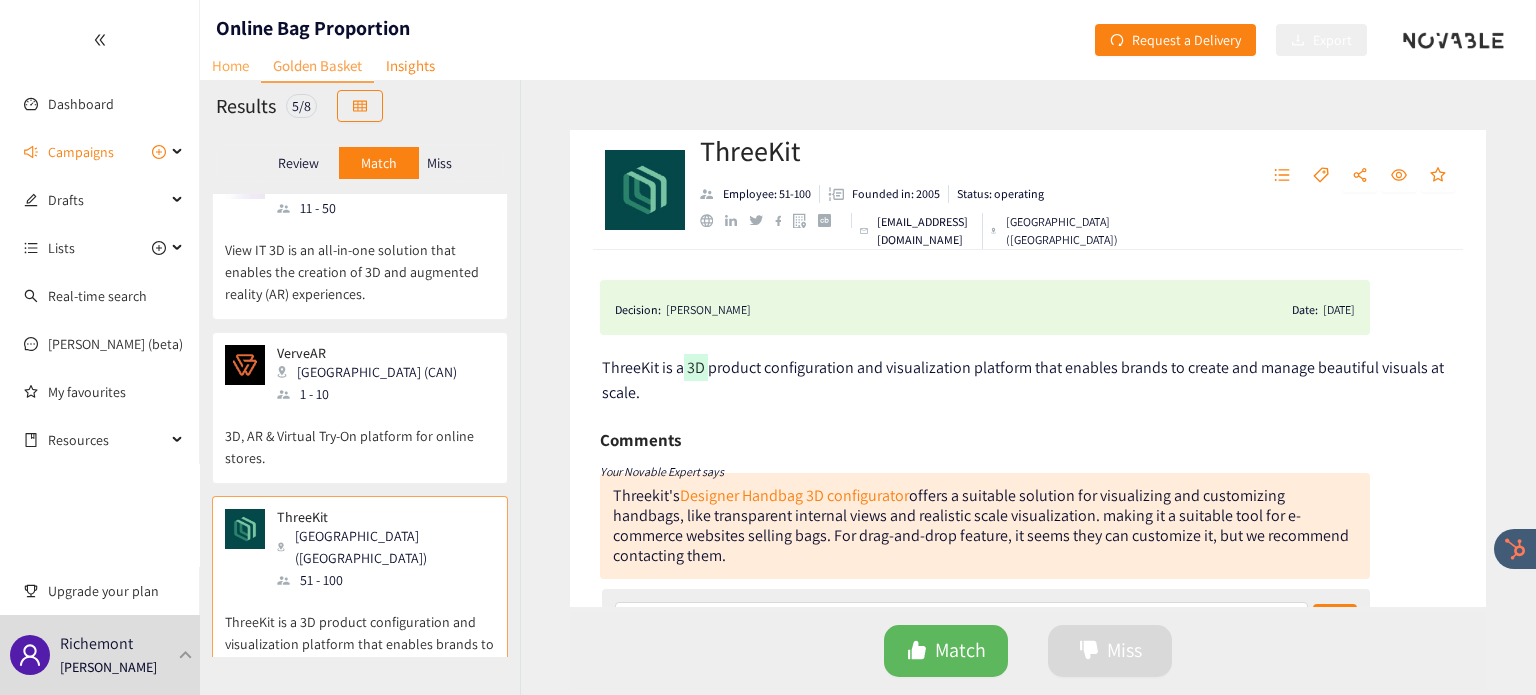 click on "Home" at bounding box center [230, 65] 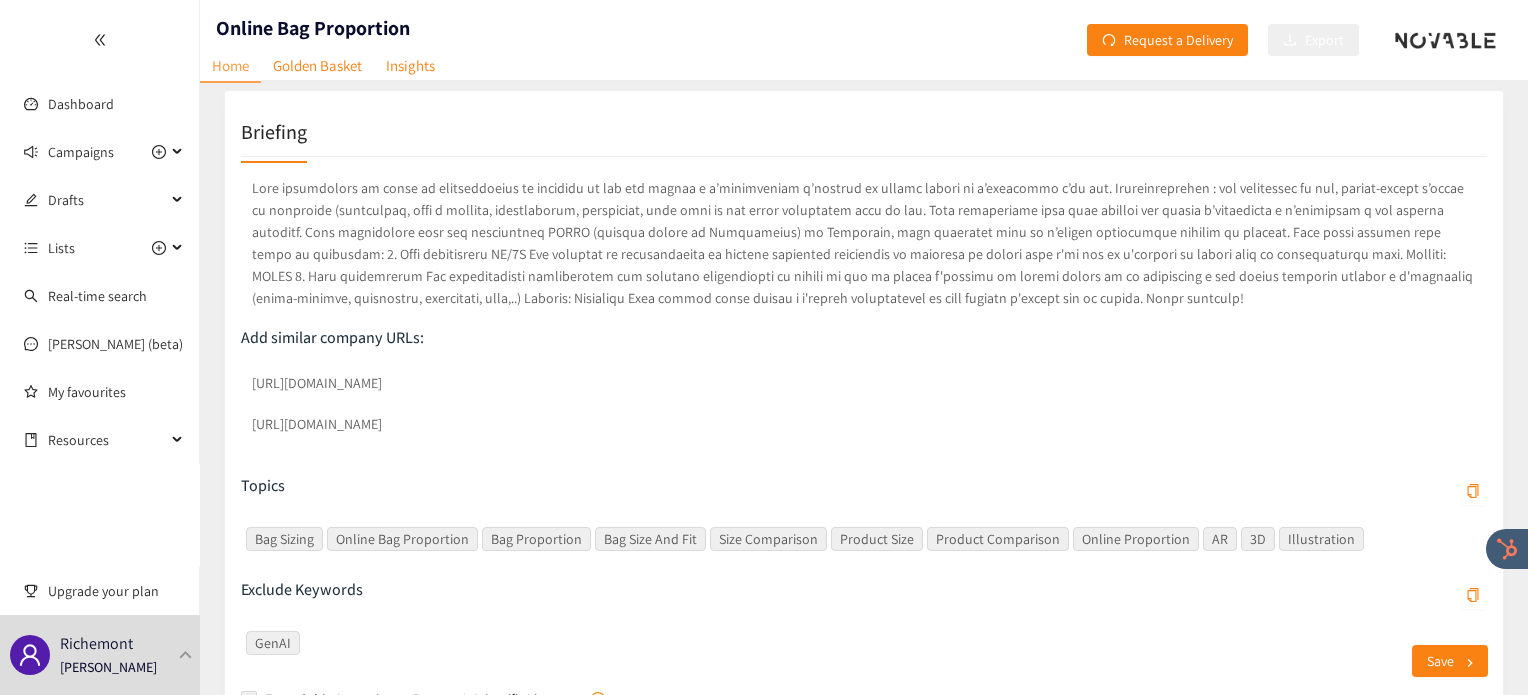 scroll, scrollTop: 340, scrollLeft: 0, axis: vertical 